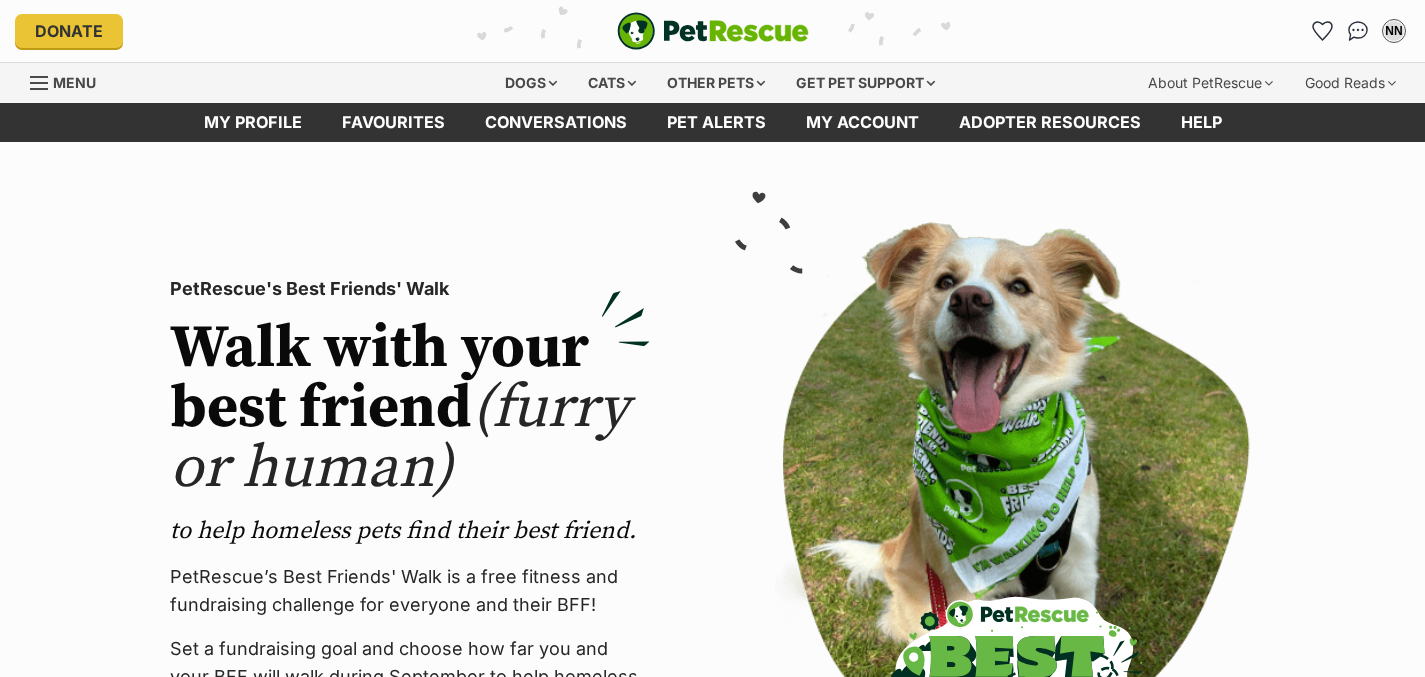 scroll, scrollTop: 0, scrollLeft: 0, axis: both 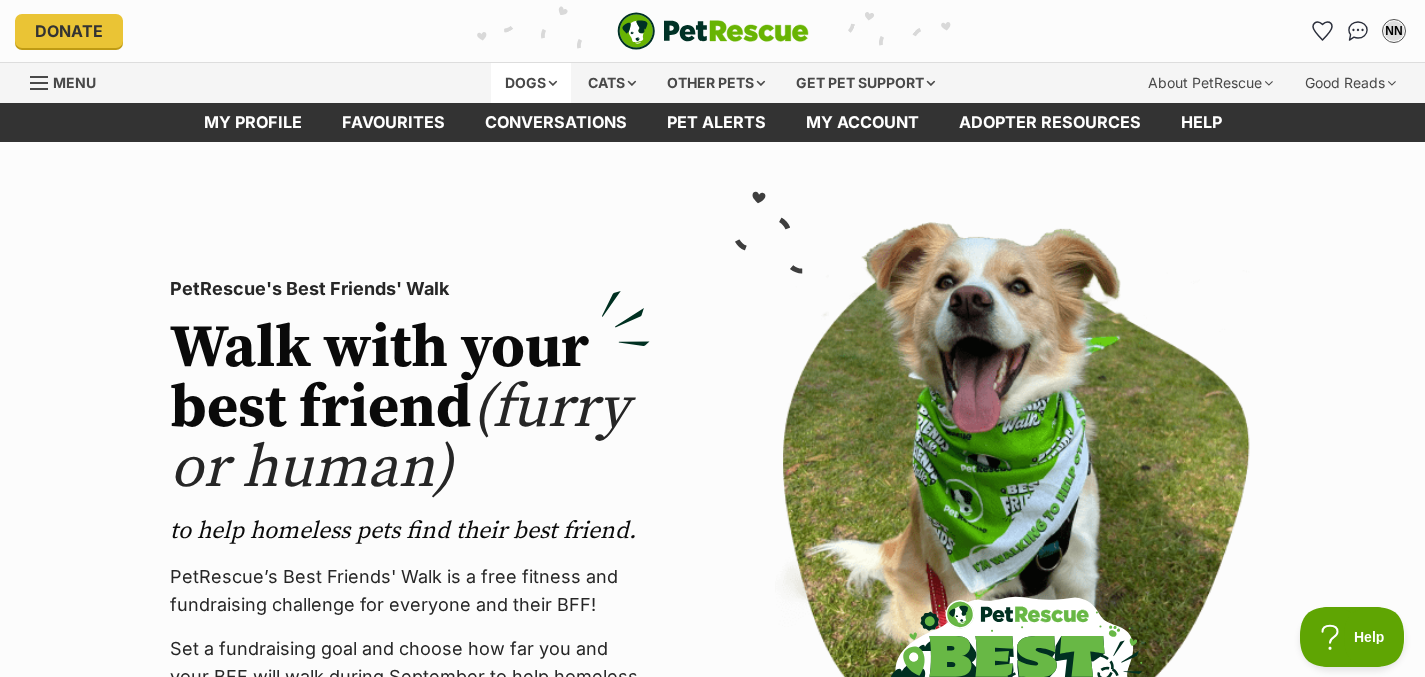 click on "Dogs" at bounding box center [531, 83] 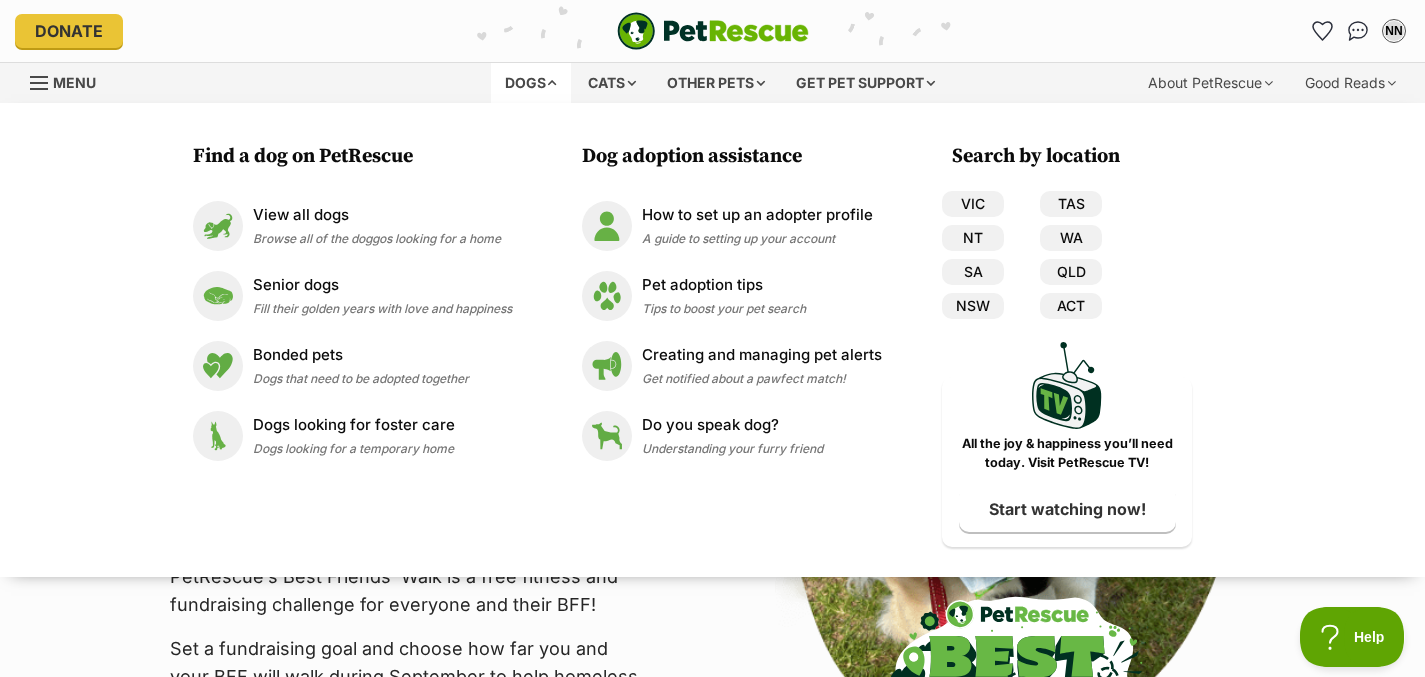 scroll, scrollTop: 0, scrollLeft: 0, axis: both 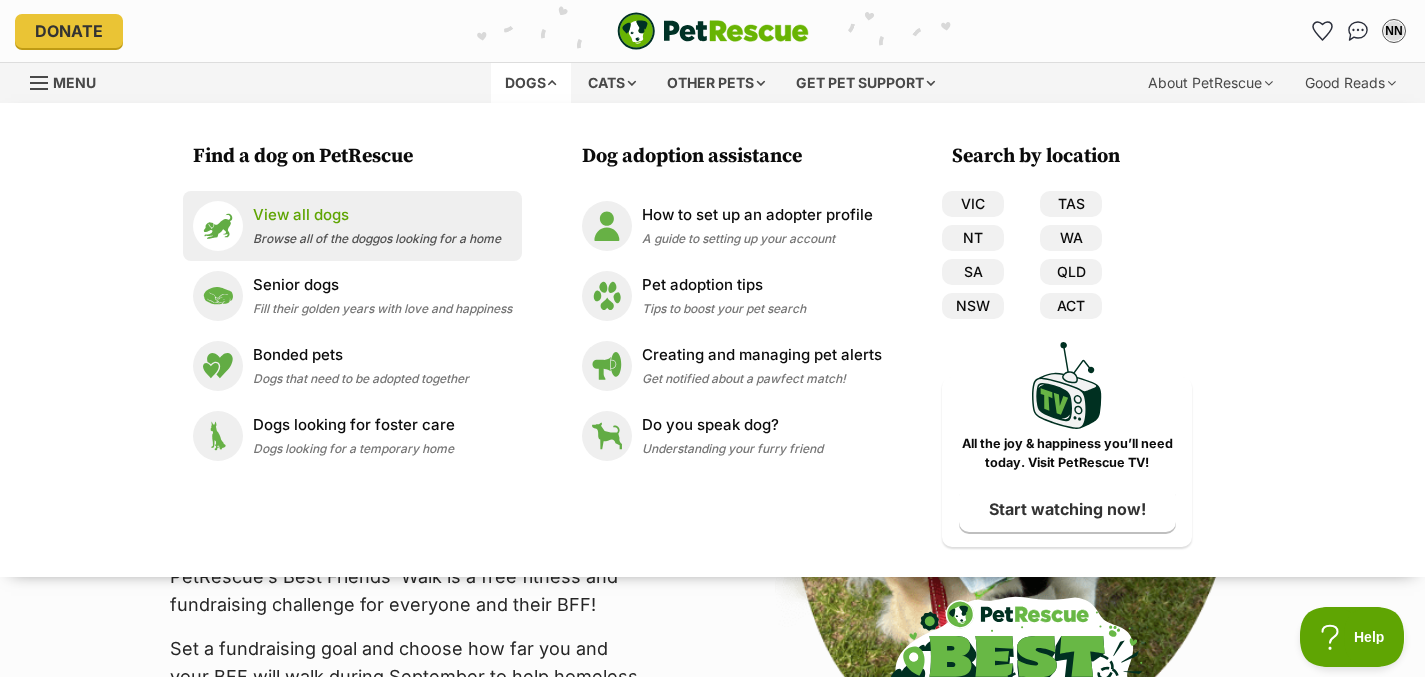 click on "View all dogs" at bounding box center [377, 215] 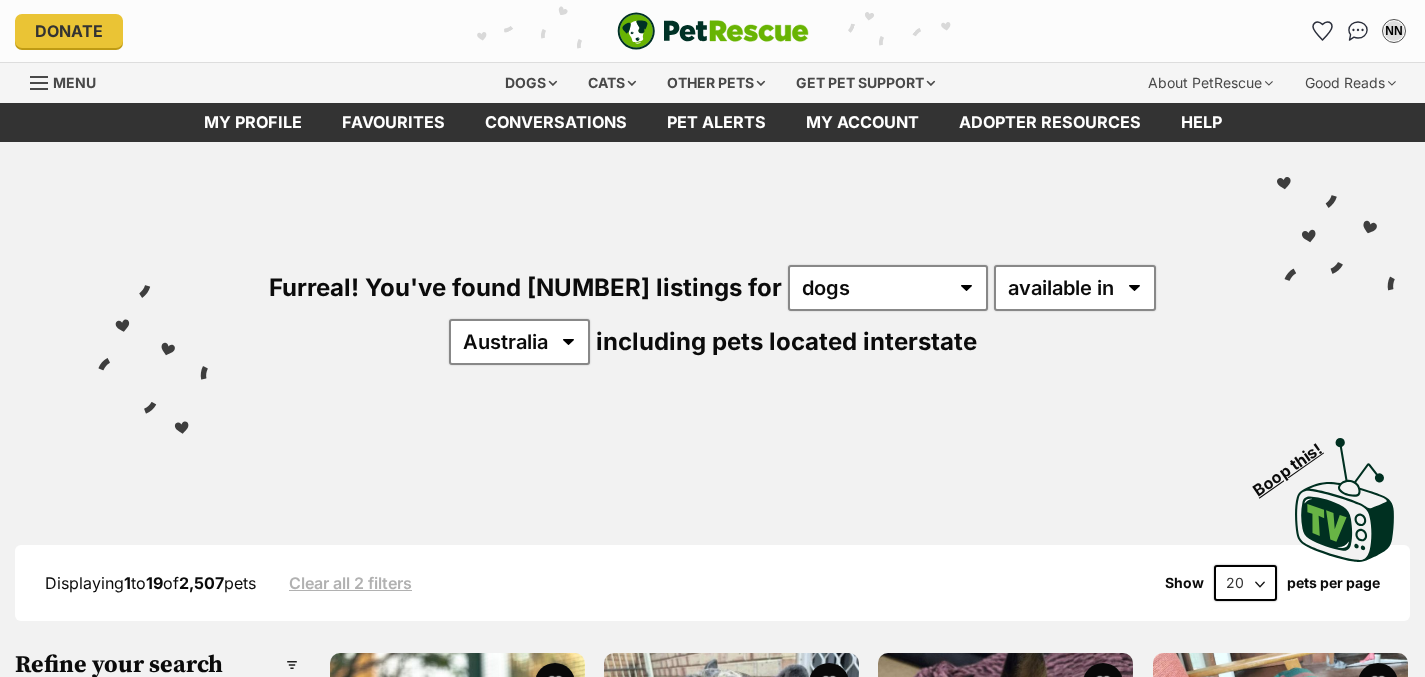 scroll, scrollTop: 0, scrollLeft: 0, axis: both 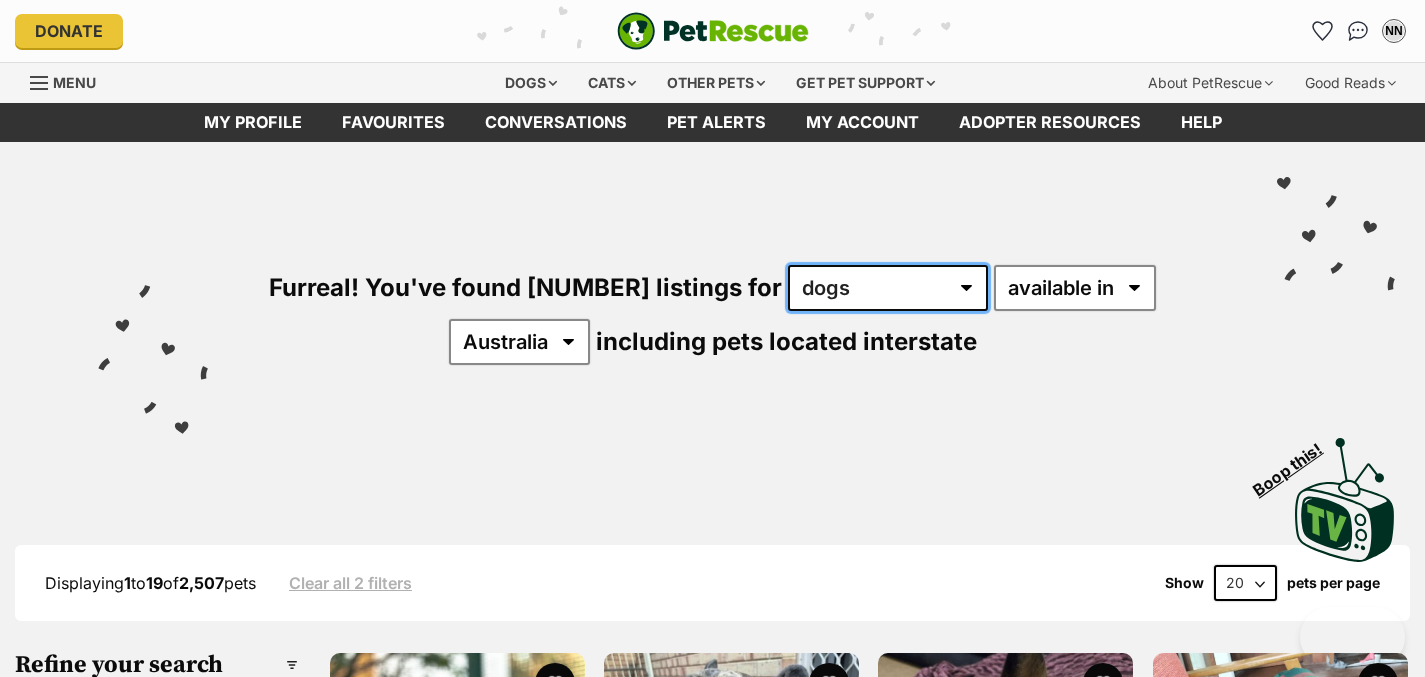 click on "any type of pet
cats
dogs
other pets" at bounding box center [888, 288] 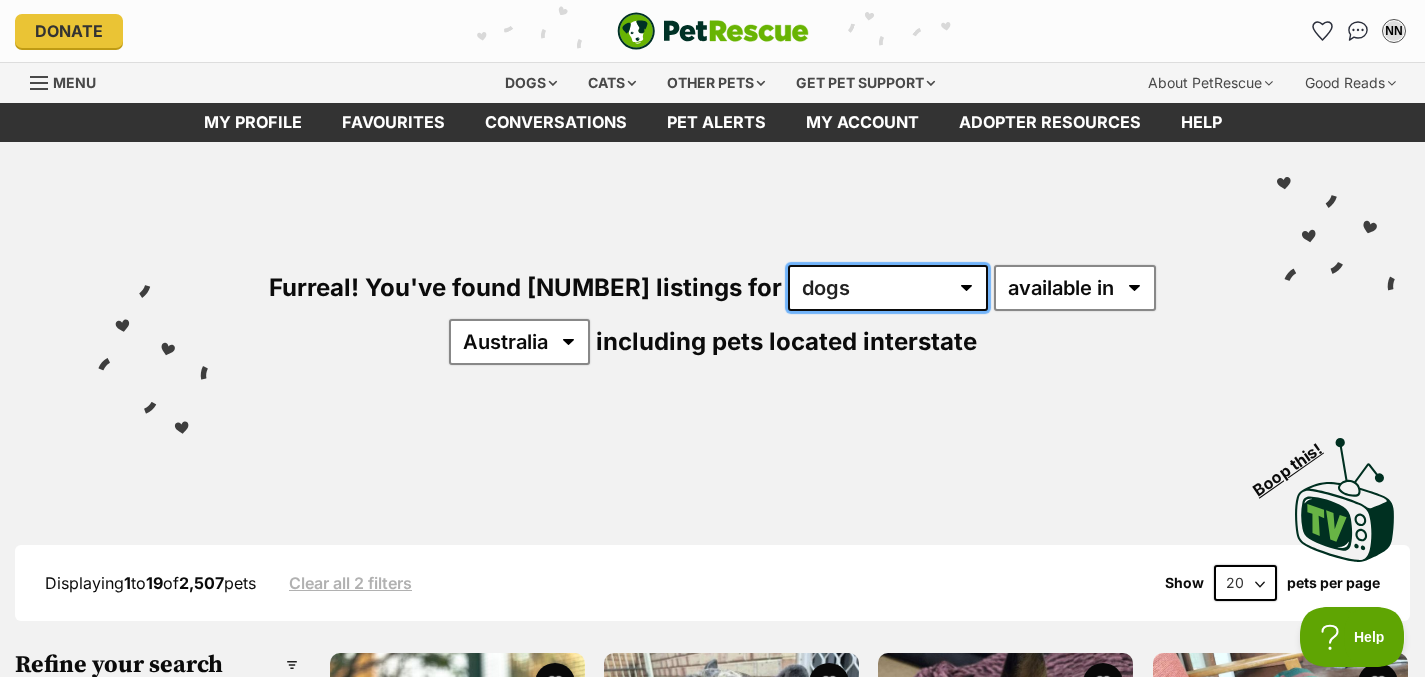 scroll, scrollTop: 0, scrollLeft: 0, axis: both 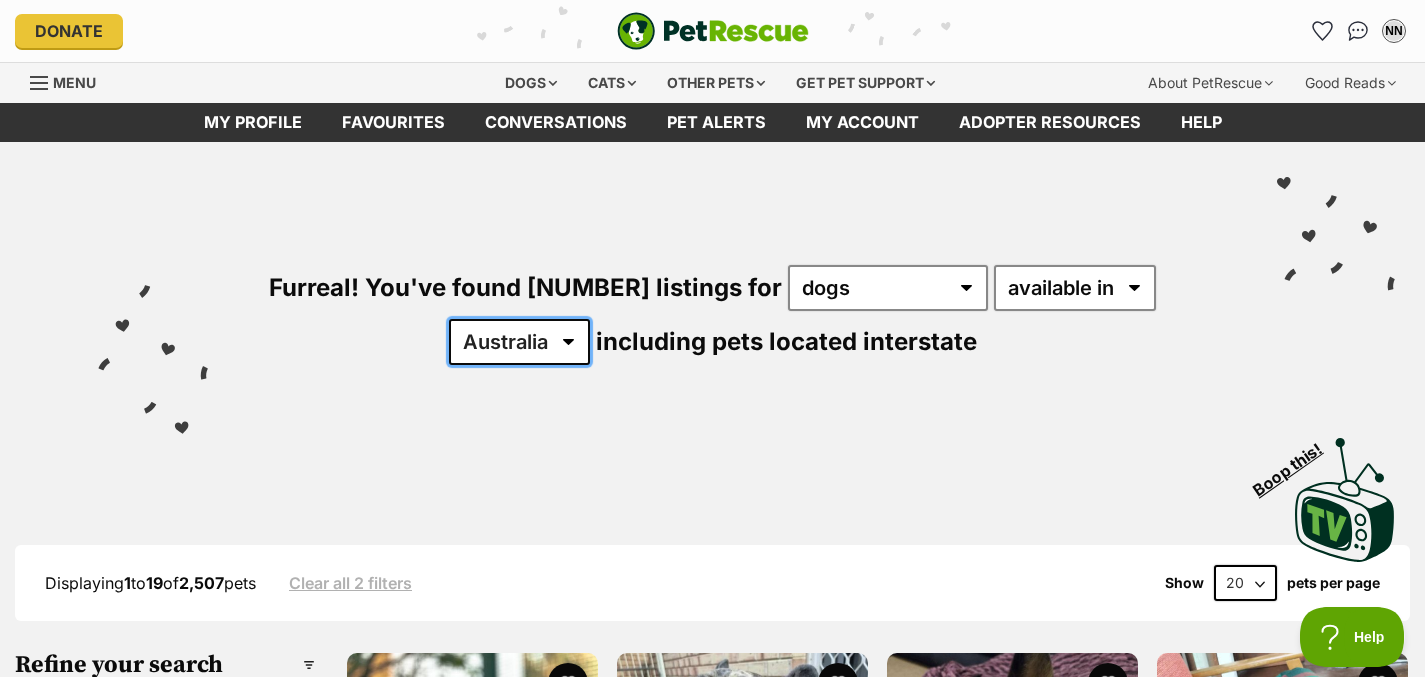 click on "Australia
ACT
NSW
NT
QLD
SA
TAS
VIC
WA" at bounding box center (519, 342) 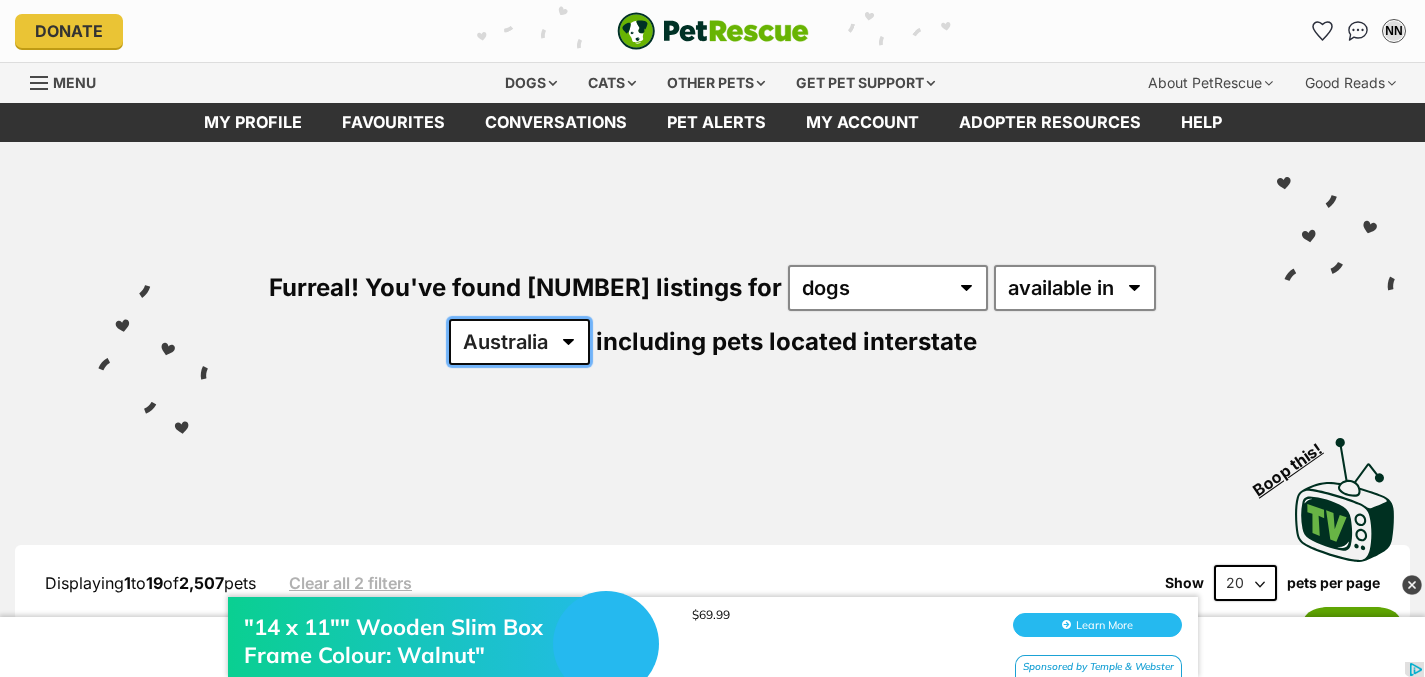 scroll, scrollTop: 0, scrollLeft: 0, axis: both 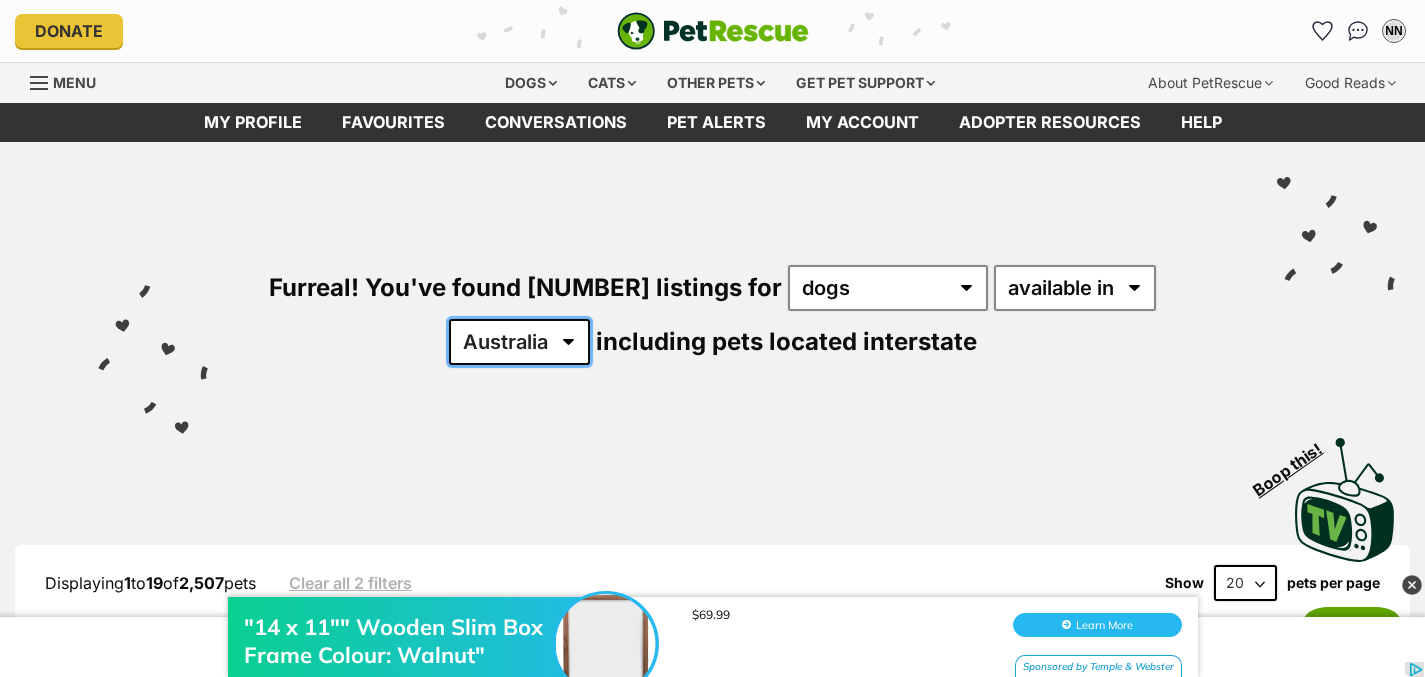 select on "NSW" 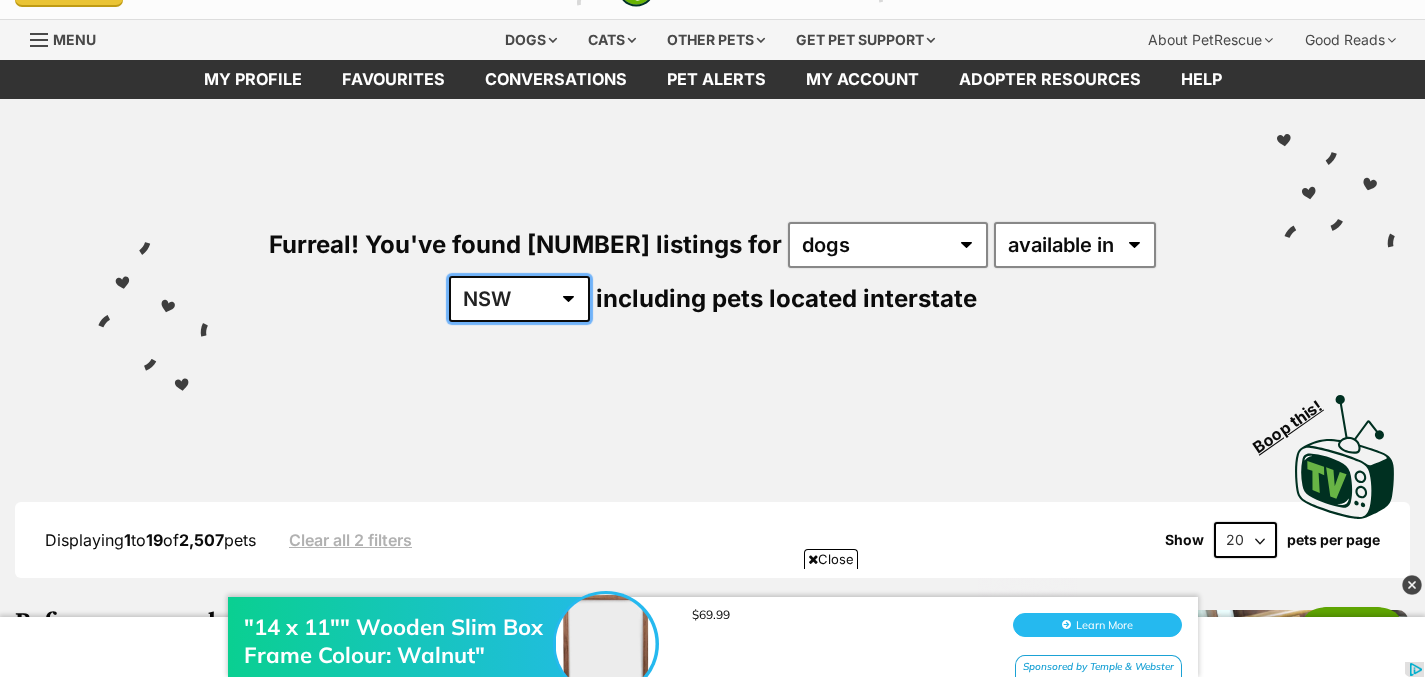 scroll, scrollTop: 154, scrollLeft: 0, axis: vertical 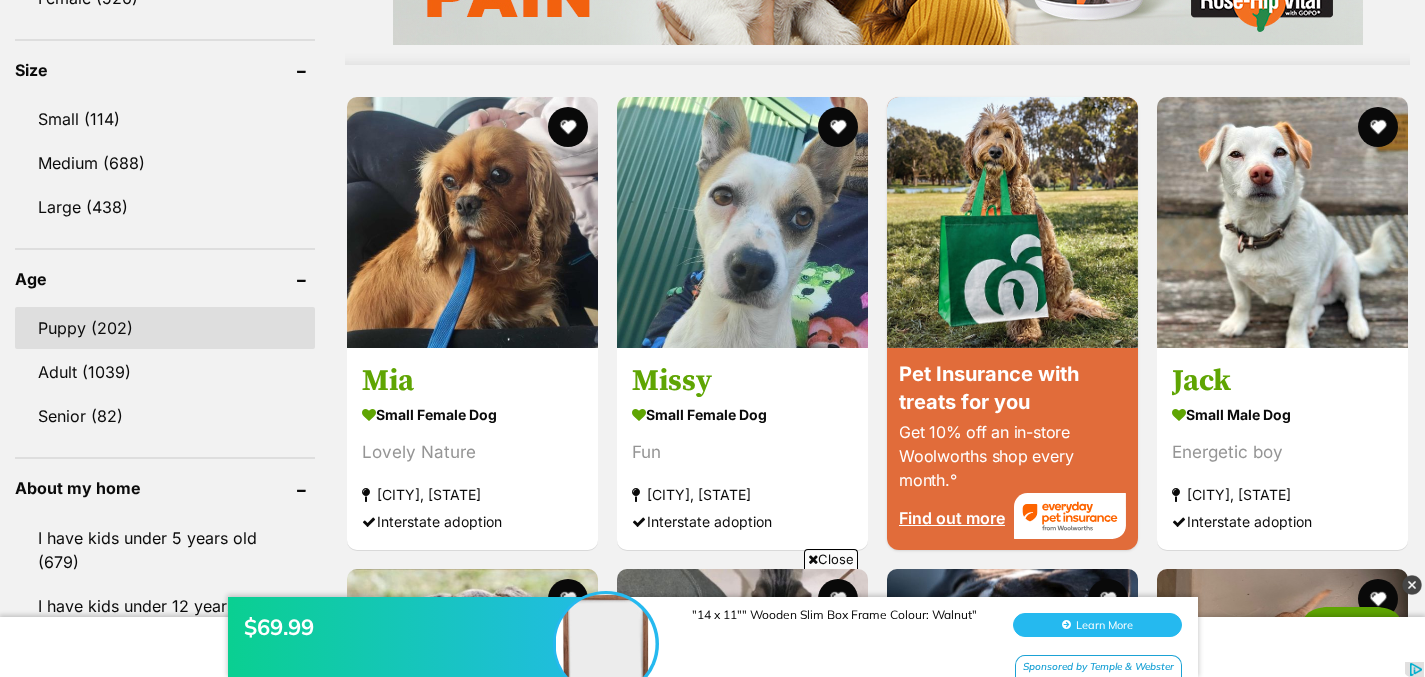 click on "Puppy (202)" at bounding box center [165, 328] 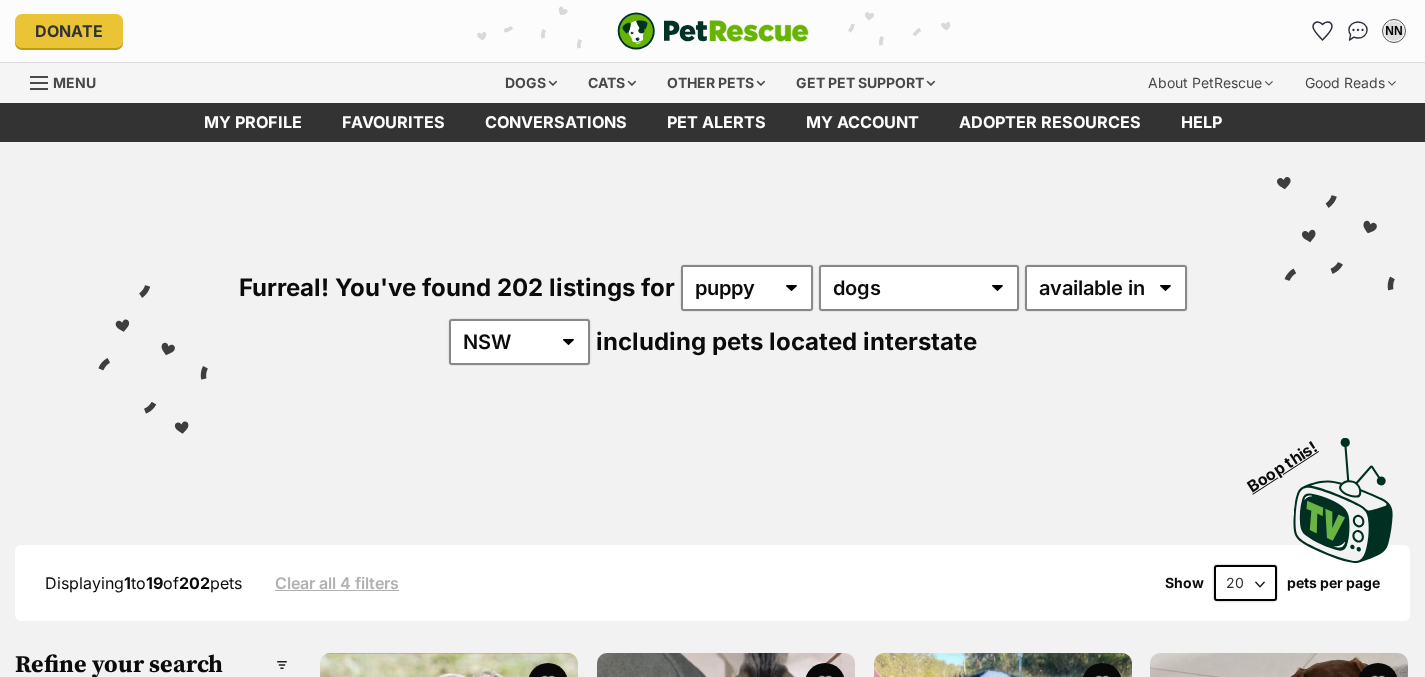 scroll, scrollTop: 0, scrollLeft: 0, axis: both 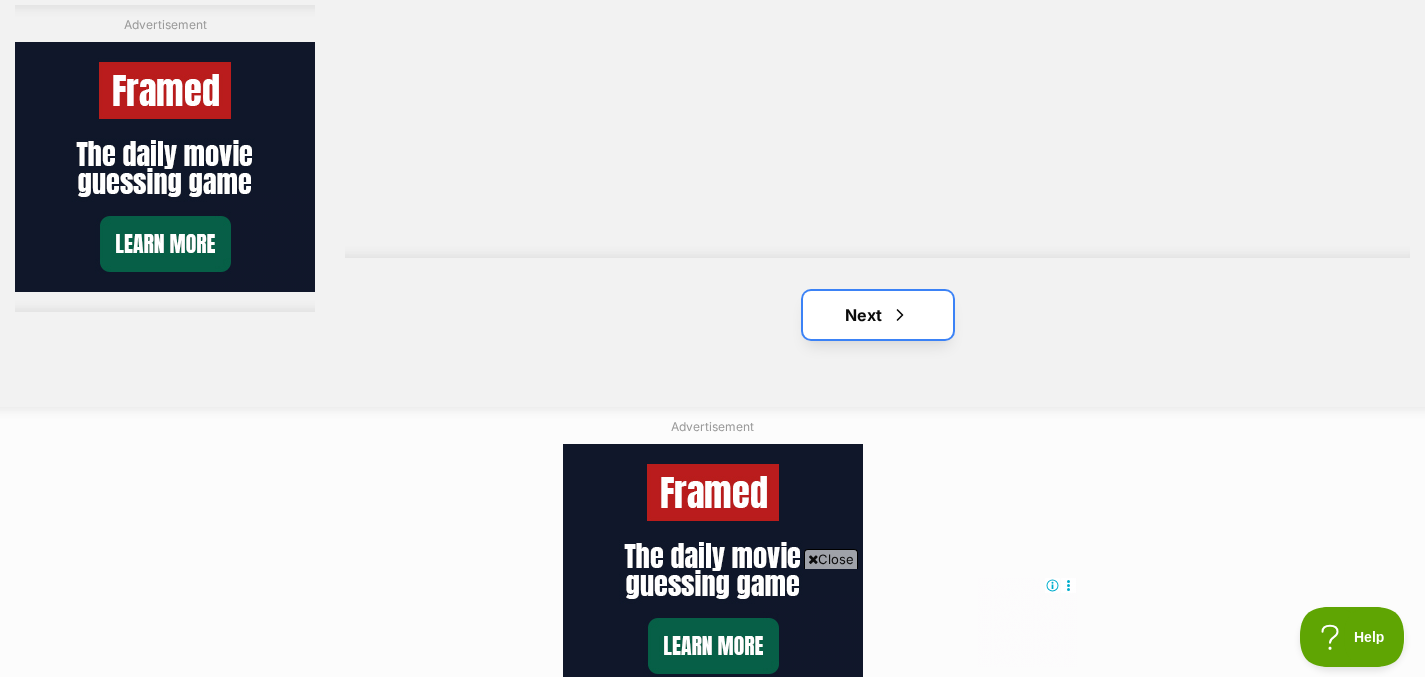 click on "Next" at bounding box center [878, 315] 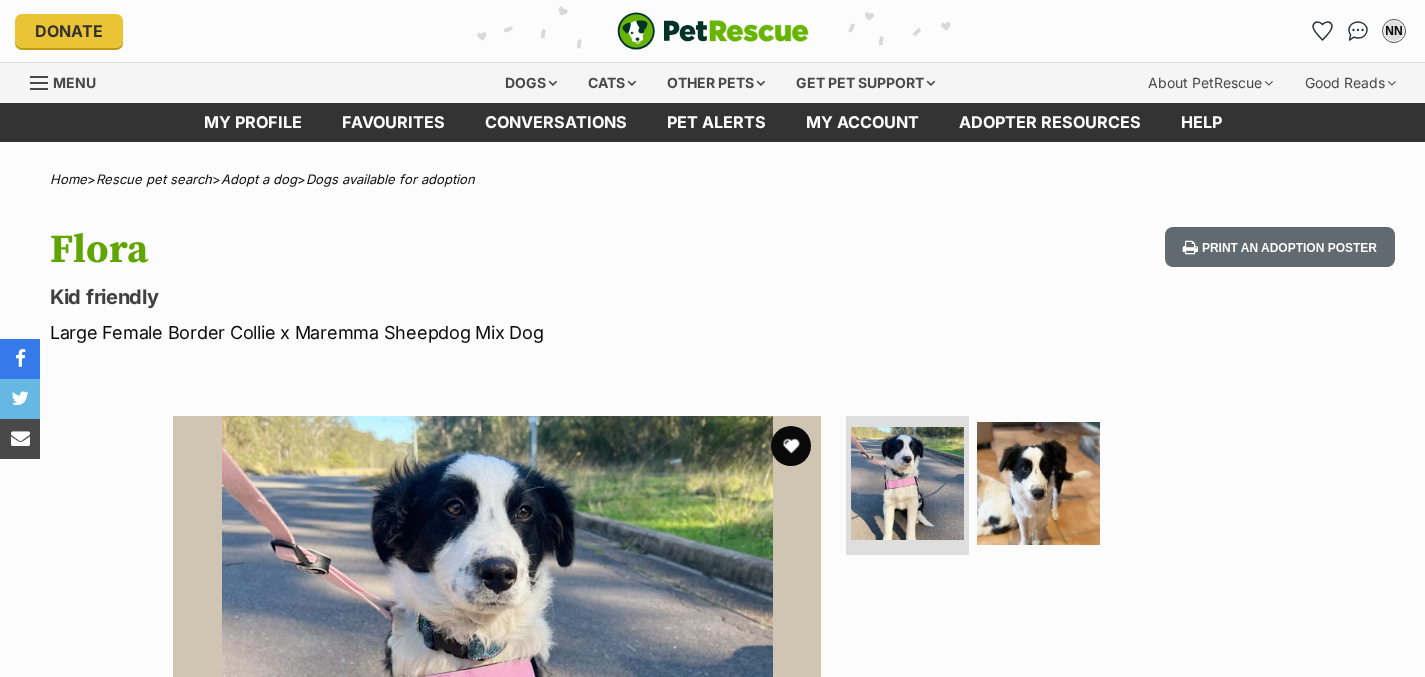 scroll, scrollTop: 0, scrollLeft: 0, axis: both 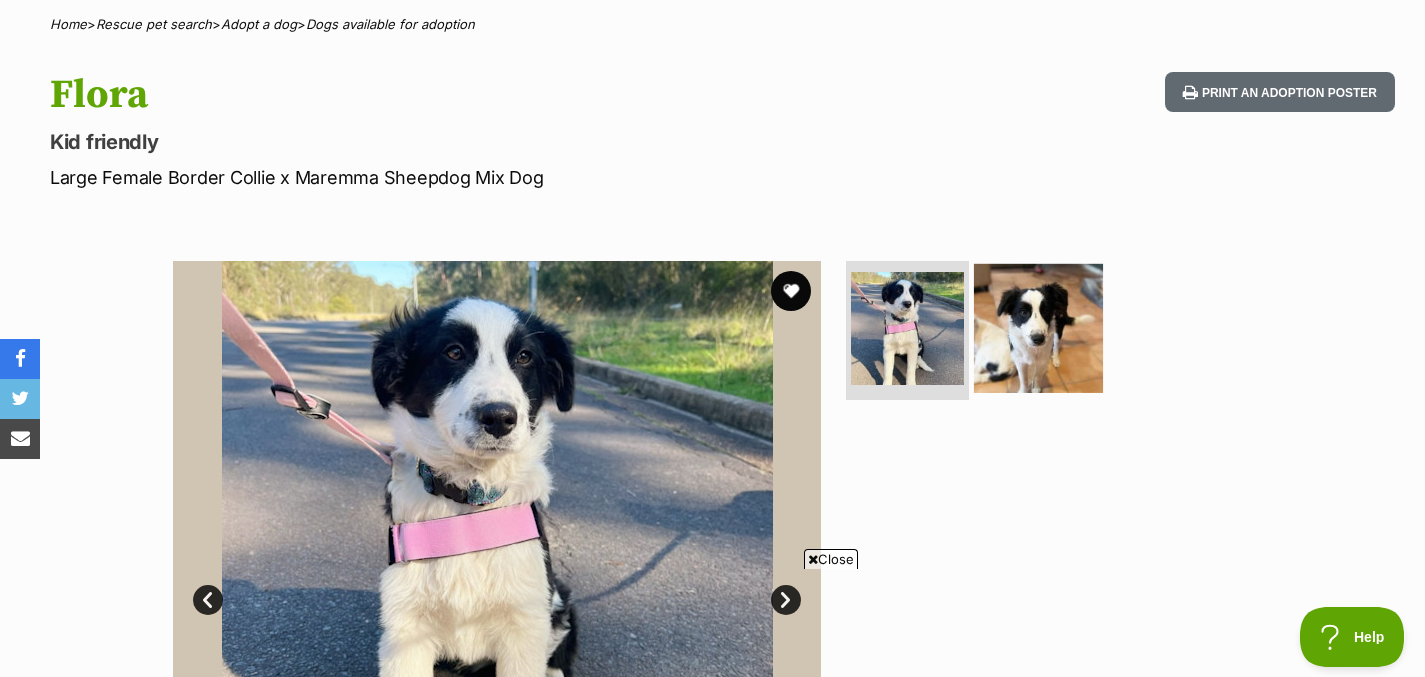 click at bounding box center (1038, 327) 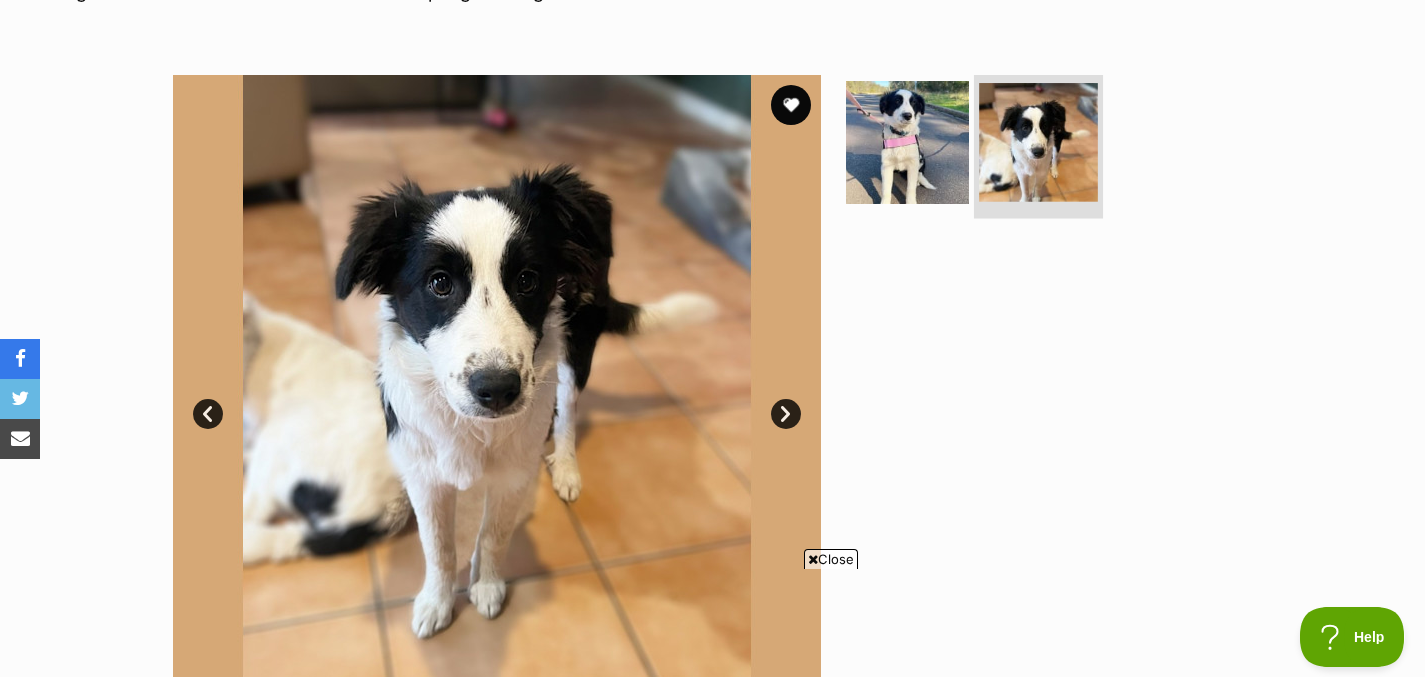 scroll, scrollTop: 355, scrollLeft: 0, axis: vertical 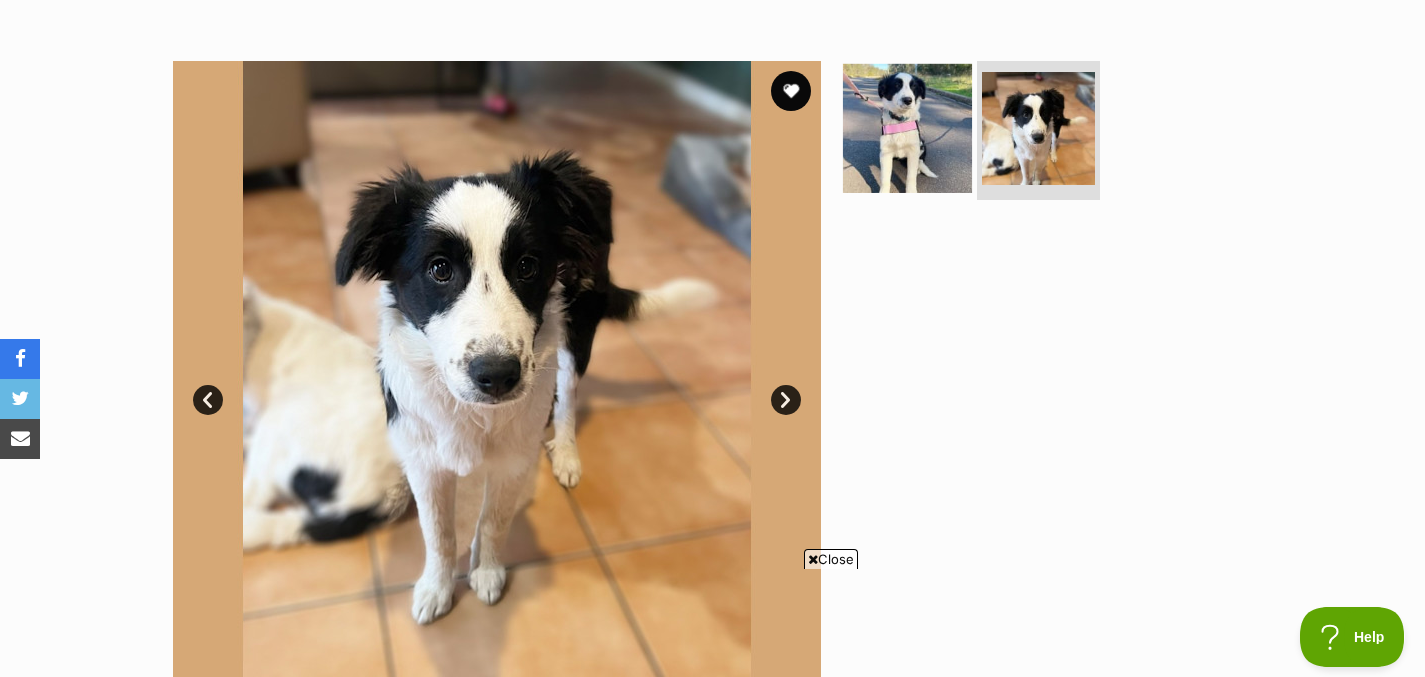 click at bounding box center (907, 127) 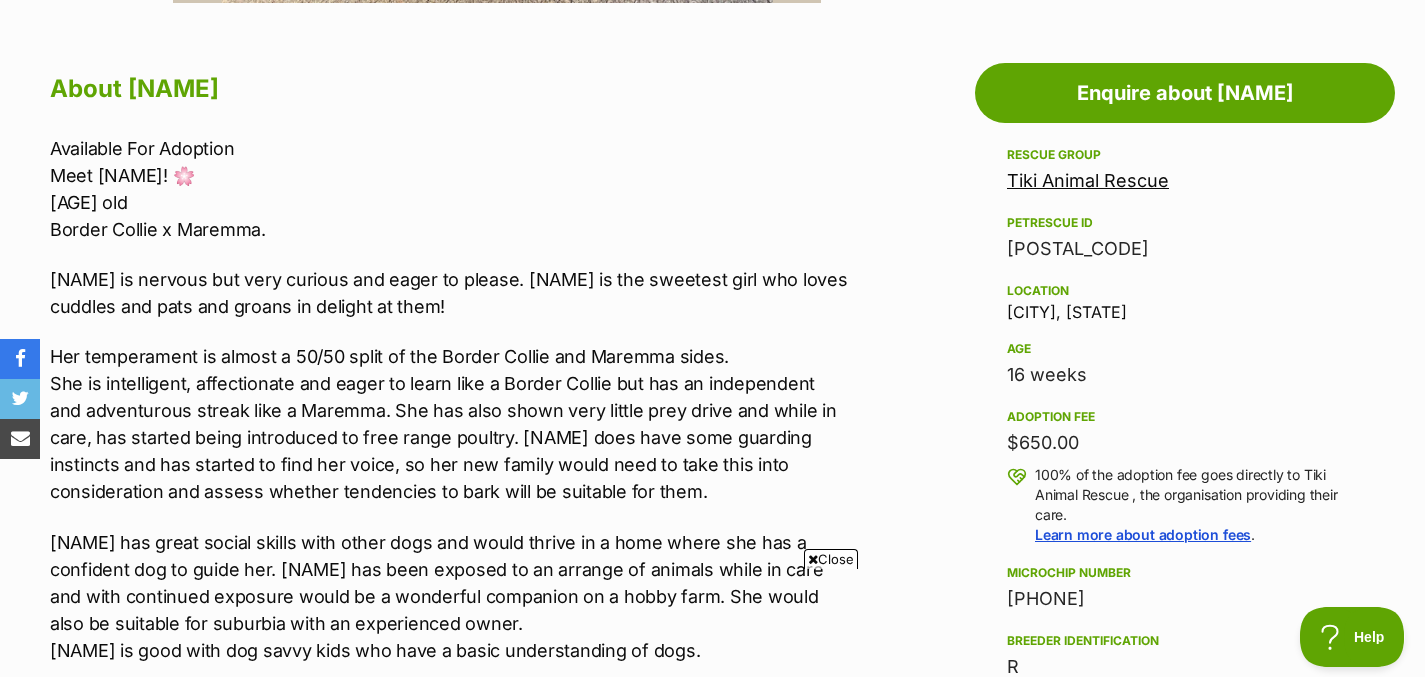 scroll, scrollTop: 1067, scrollLeft: 0, axis: vertical 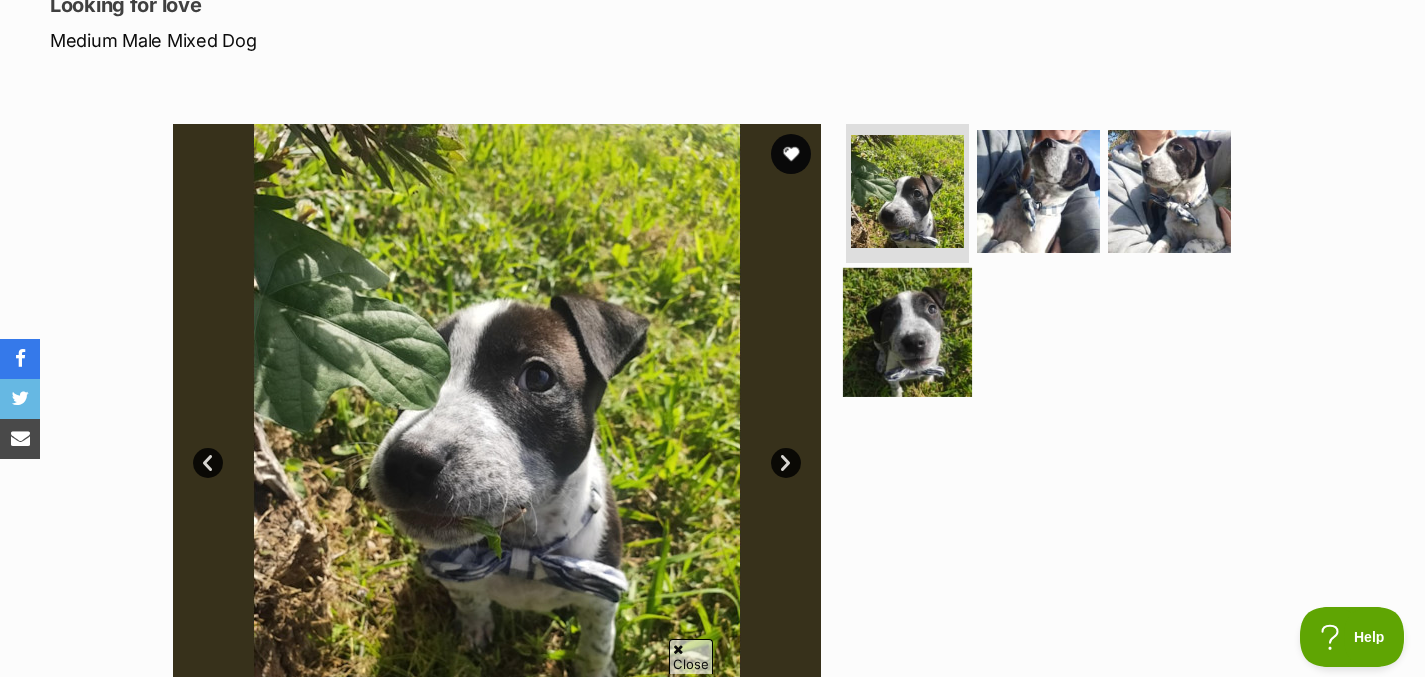 click at bounding box center [907, 332] 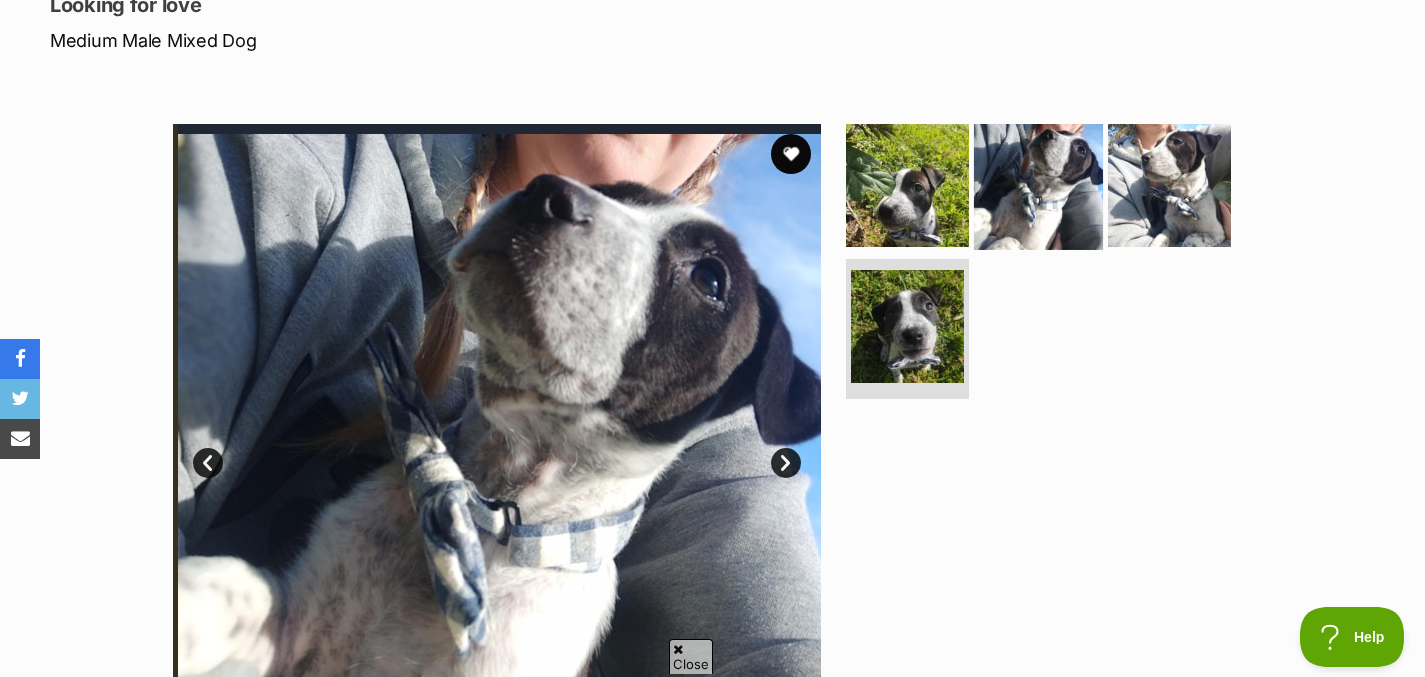 scroll, scrollTop: 0, scrollLeft: 0, axis: both 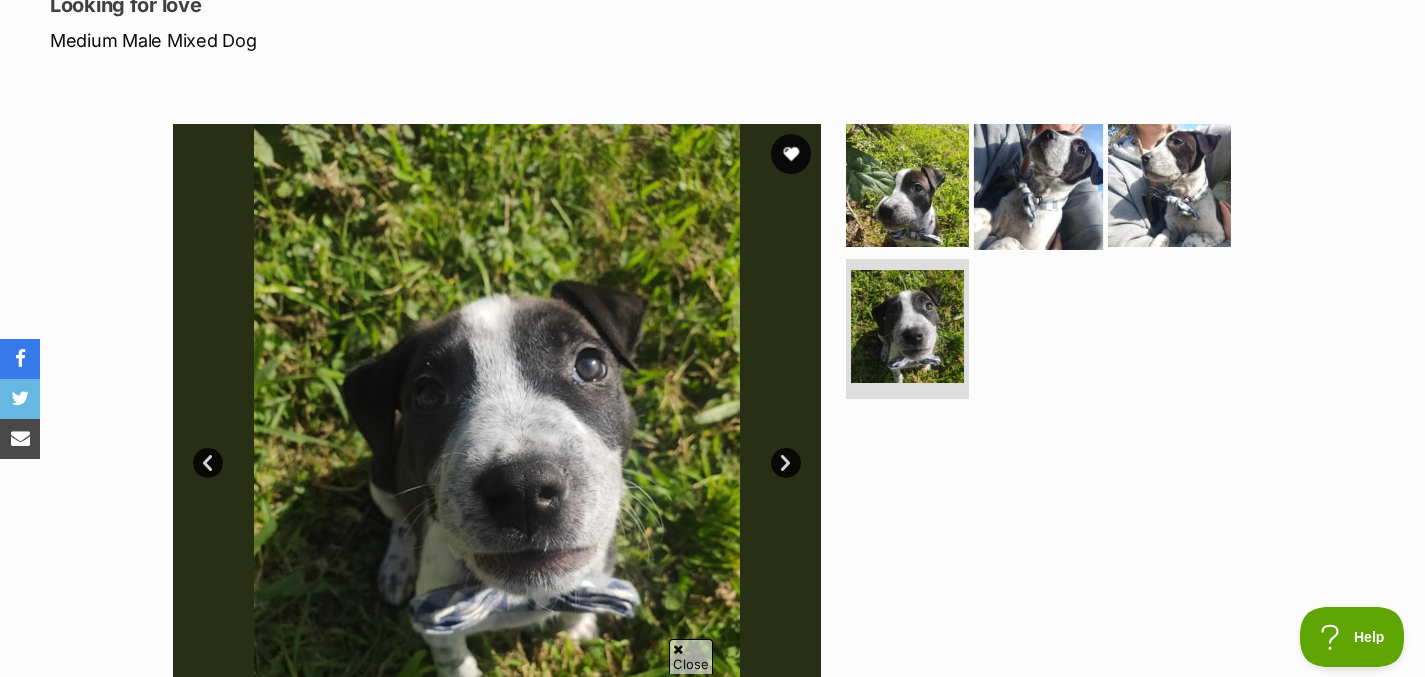 click at bounding box center (1038, 184) 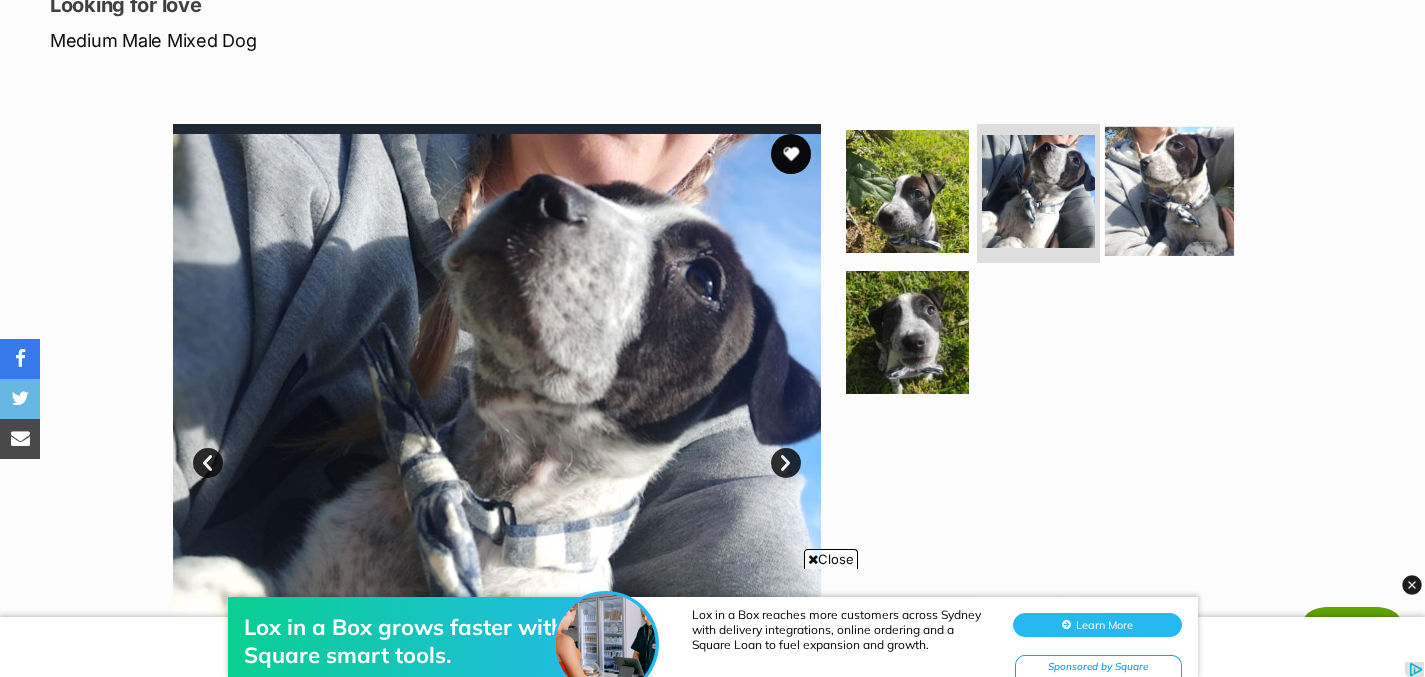 scroll, scrollTop: 0, scrollLeft: 0, axis: both 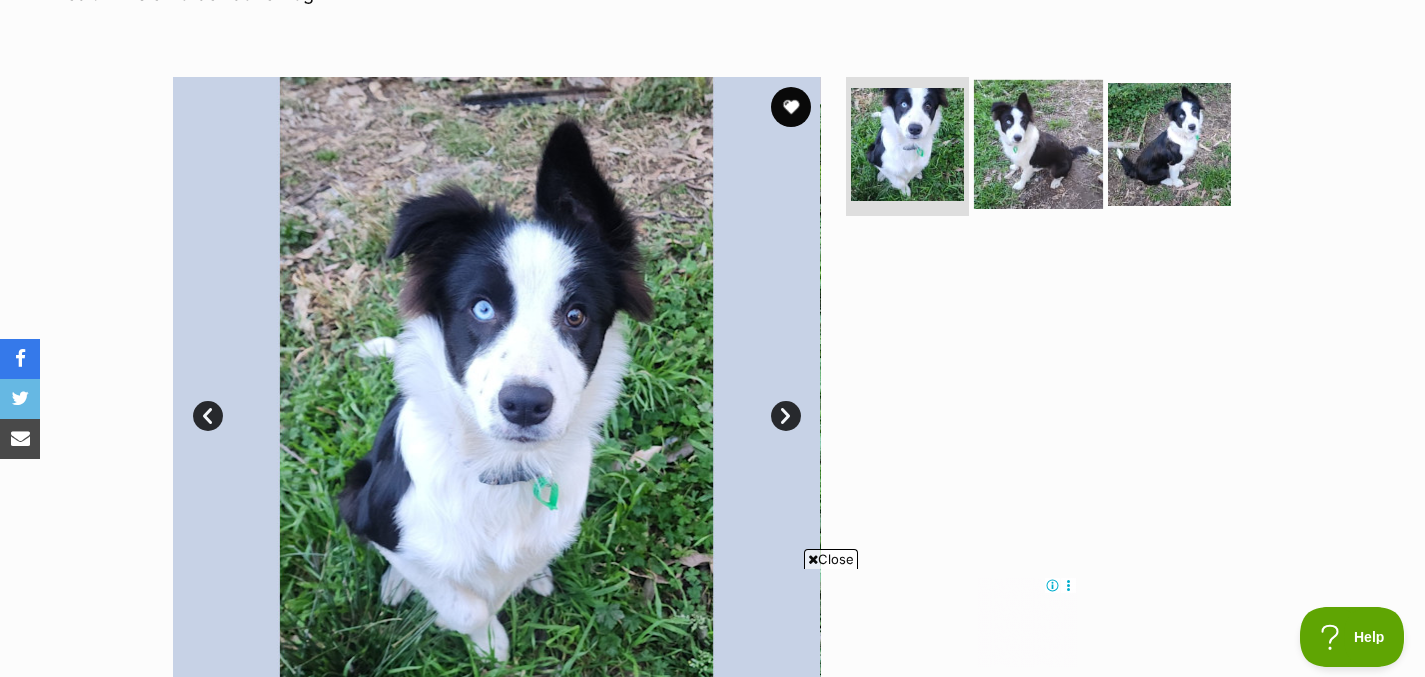 click at bounding box center (1038, 143) 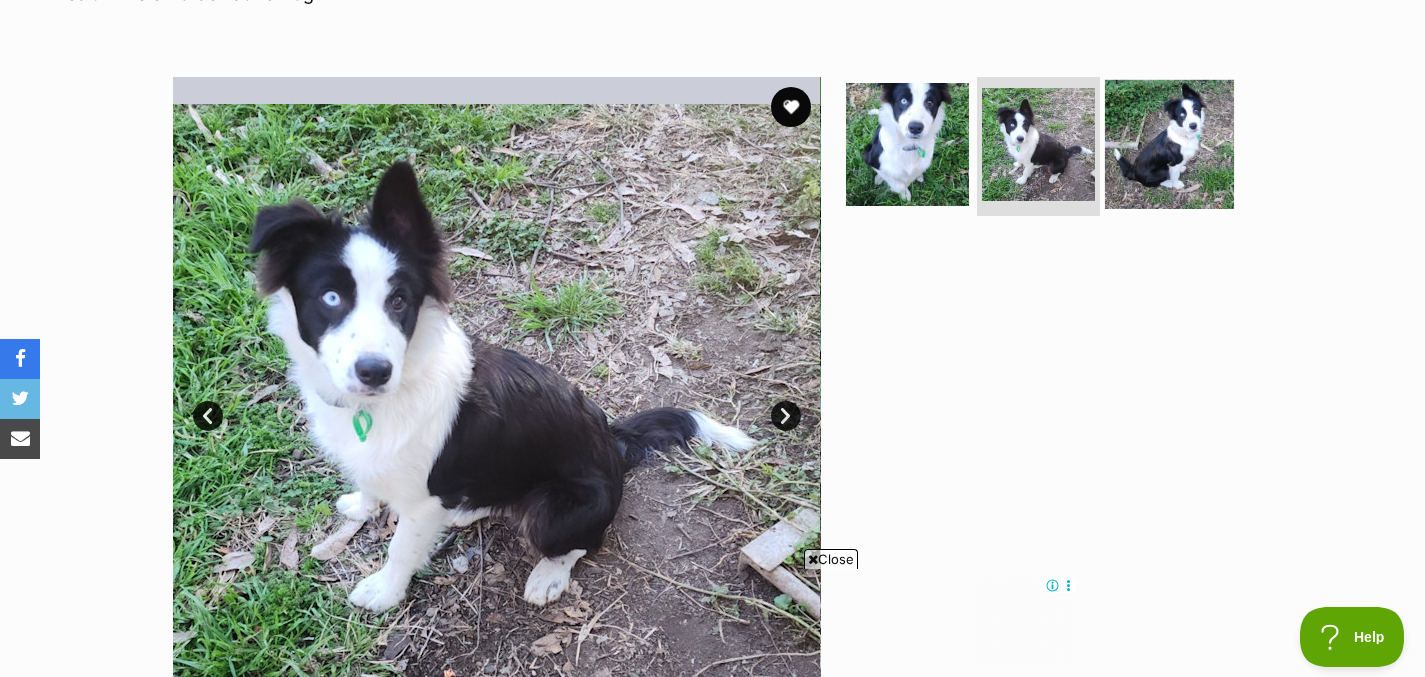 click at bounding box center [1169, 143] 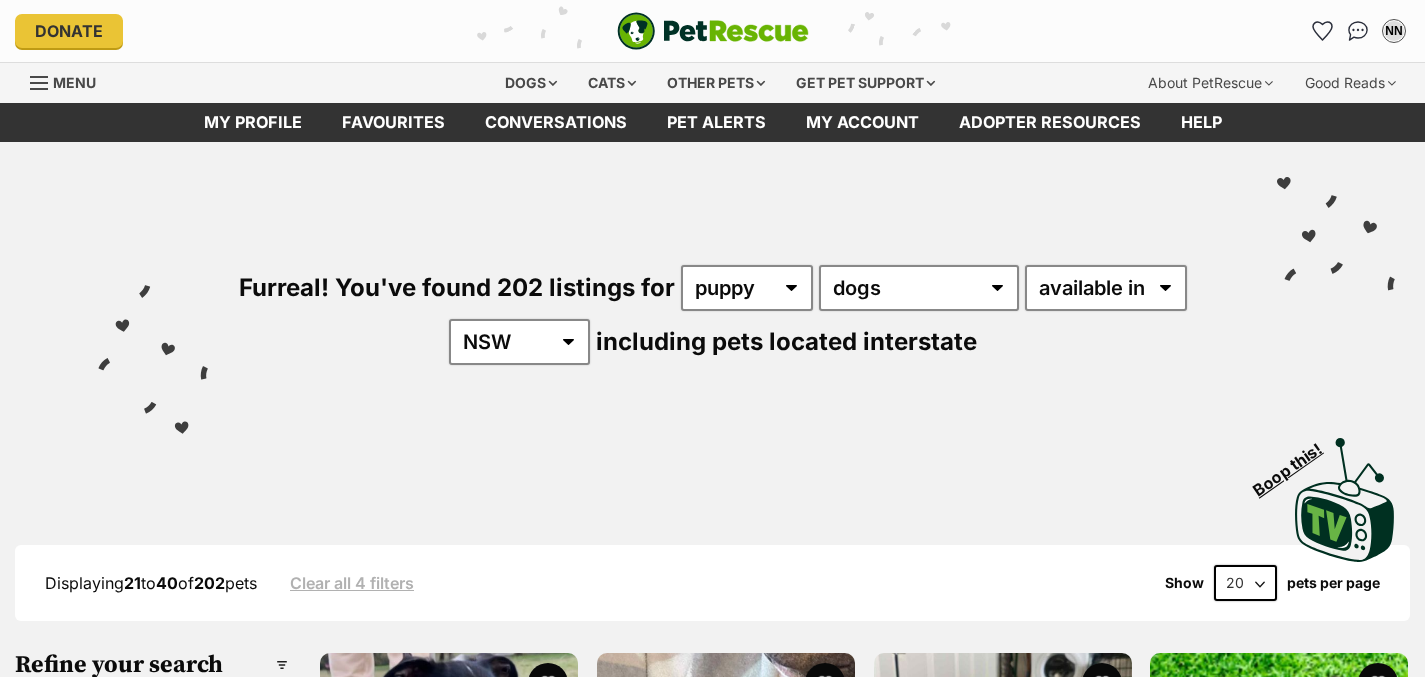 scroll, scrollTop: 0, scrollLeft: 0, axis: both 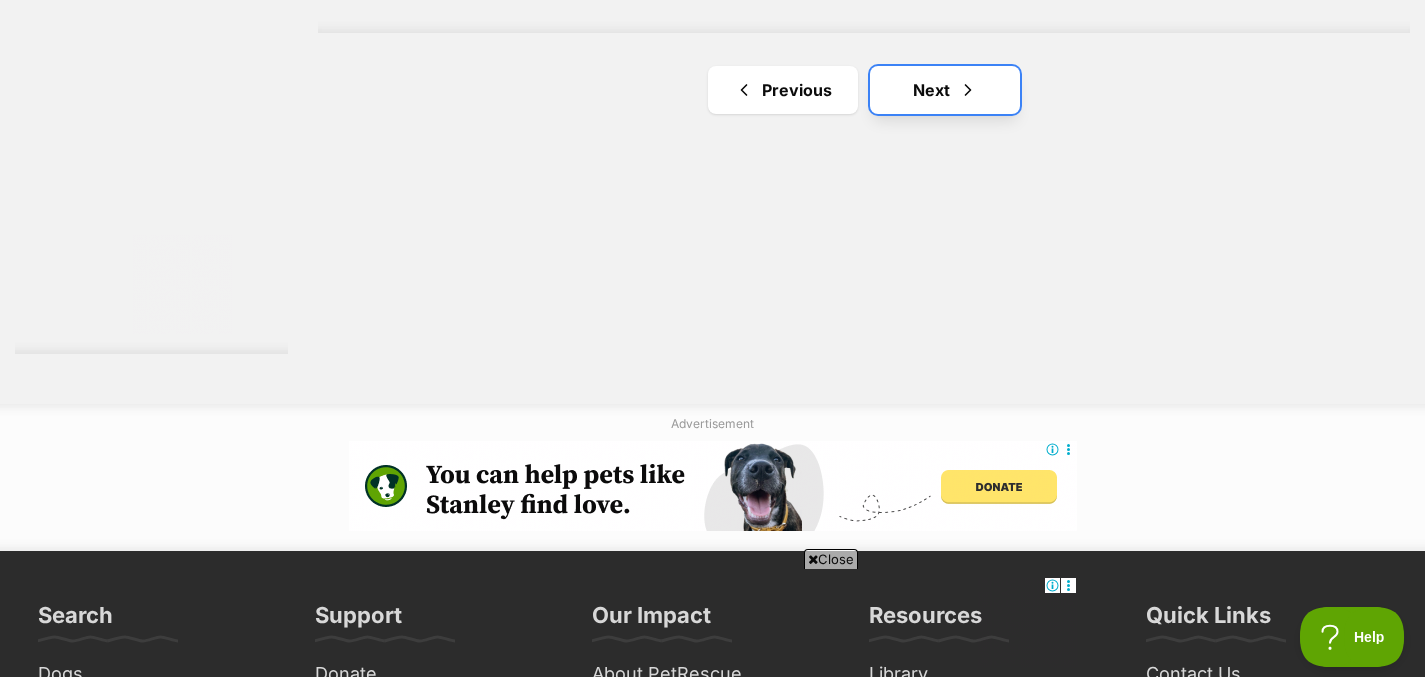 click on "Next" at bounding box center [945, 90] 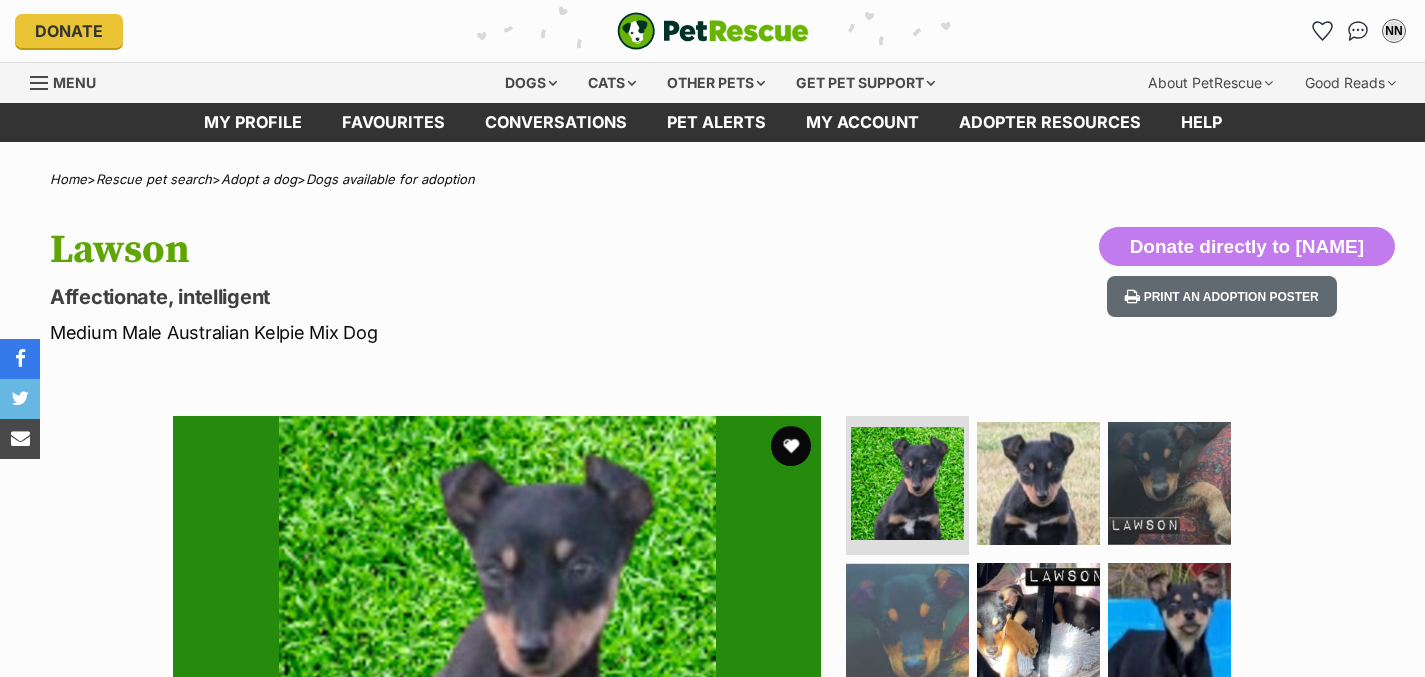 scroll, scrollTop: 0, scrollLeft: 0, axis: both 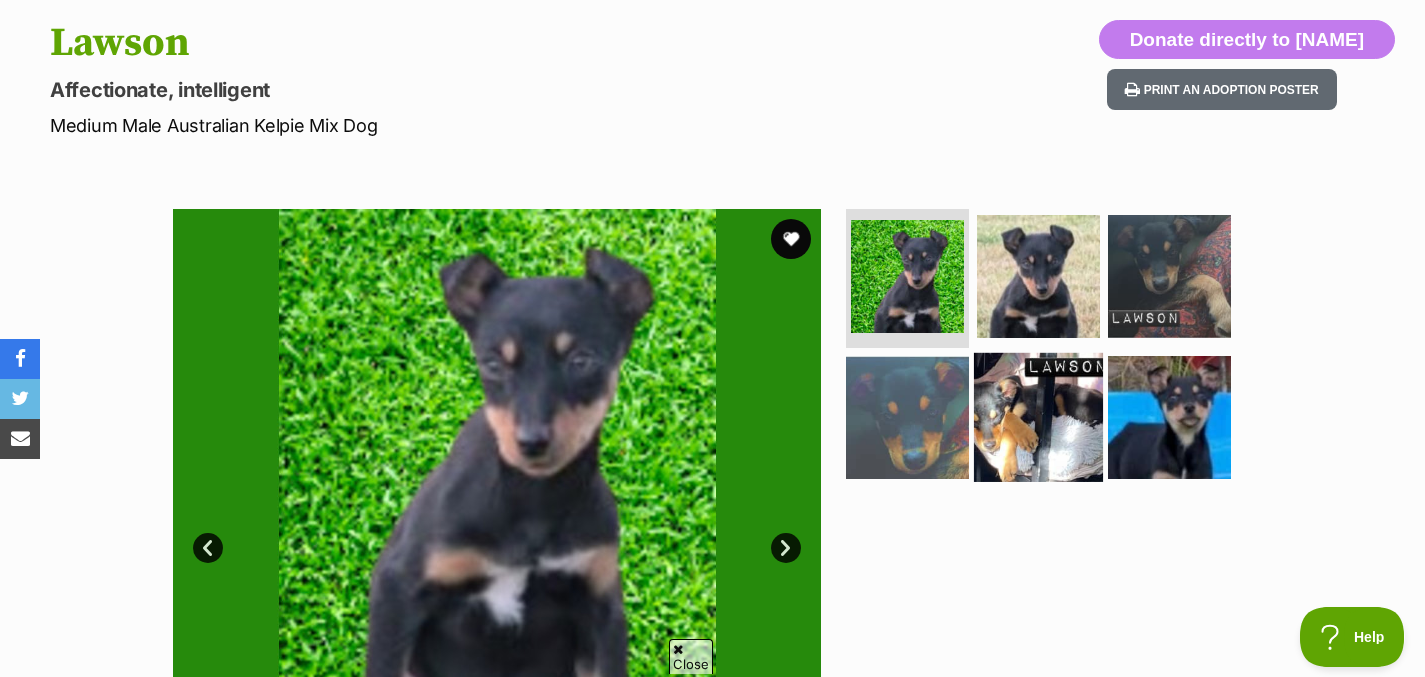 click at bounding box center (1038, 417) 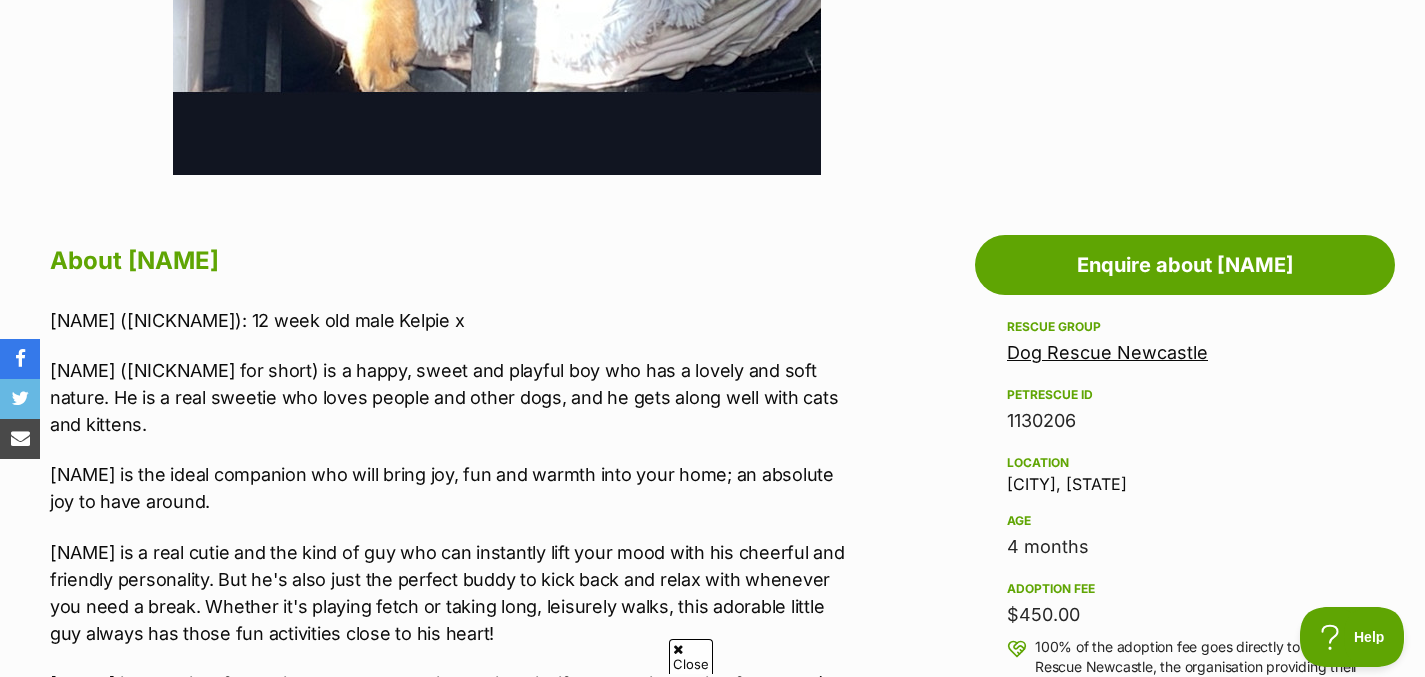 scroll, scrollTop: 968, scrollLeft: 0, axis: vertical 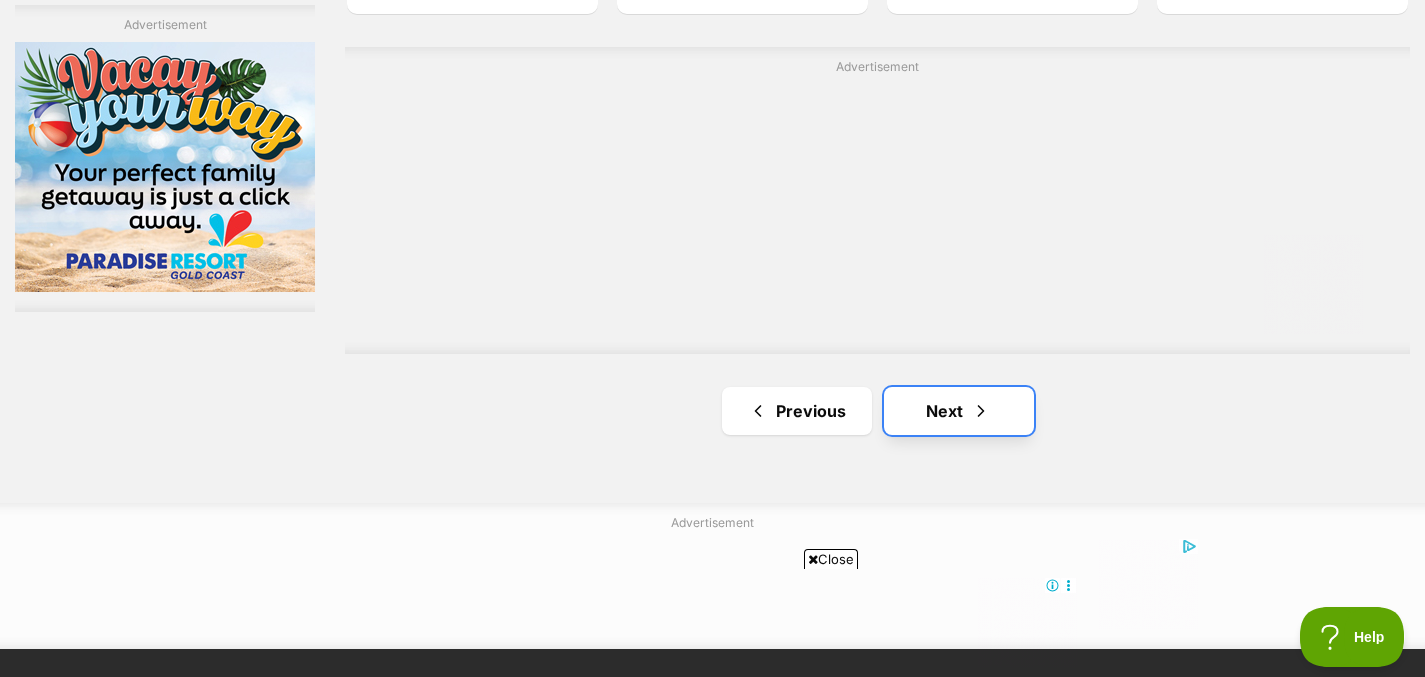 click on "Next" at bounding box center [959, 411] 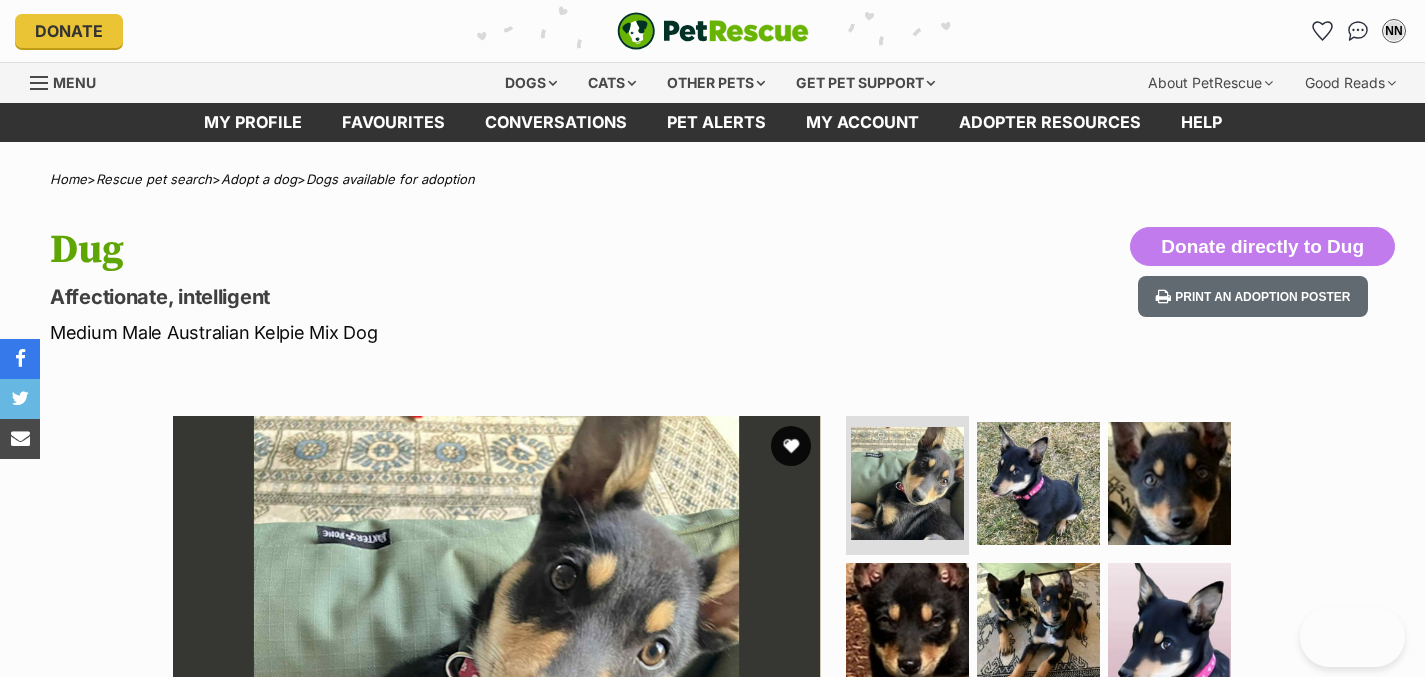 scroll, scrollTop: 0, scrollLeft: 0, axis: both 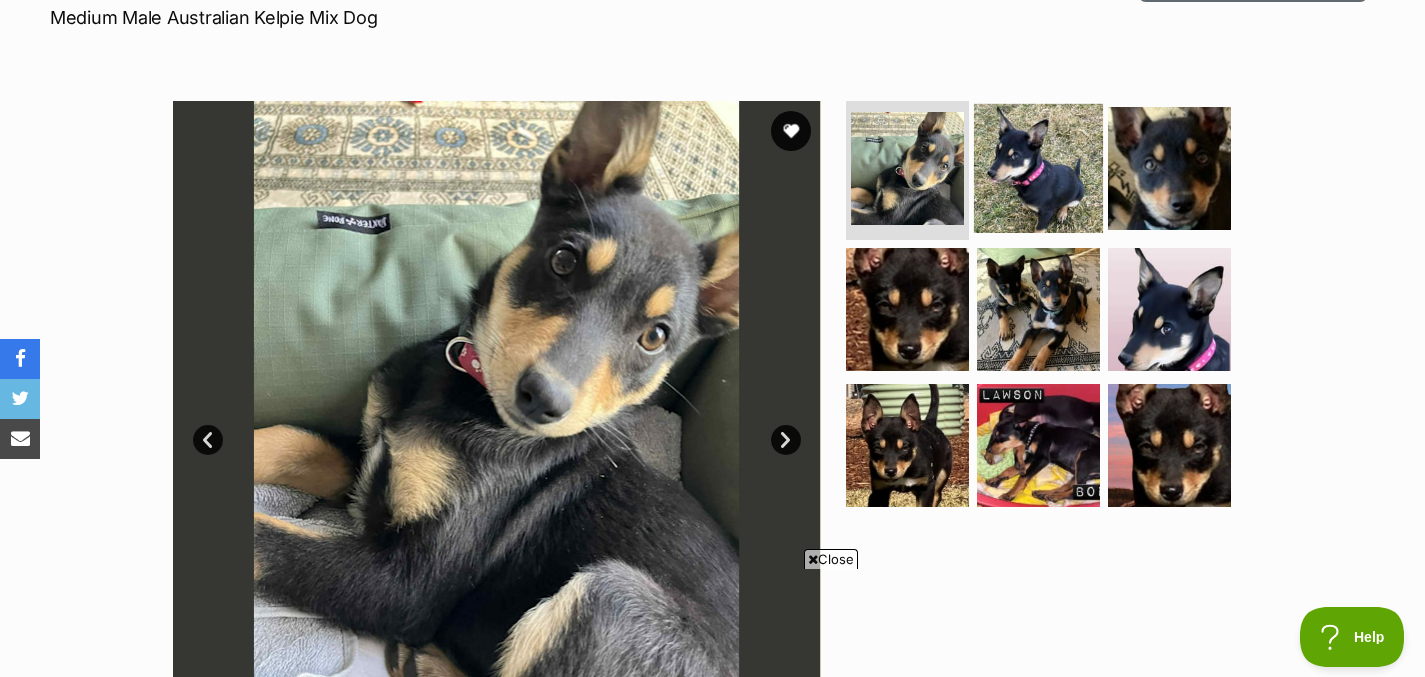 click at bounding box center [1038, 167] 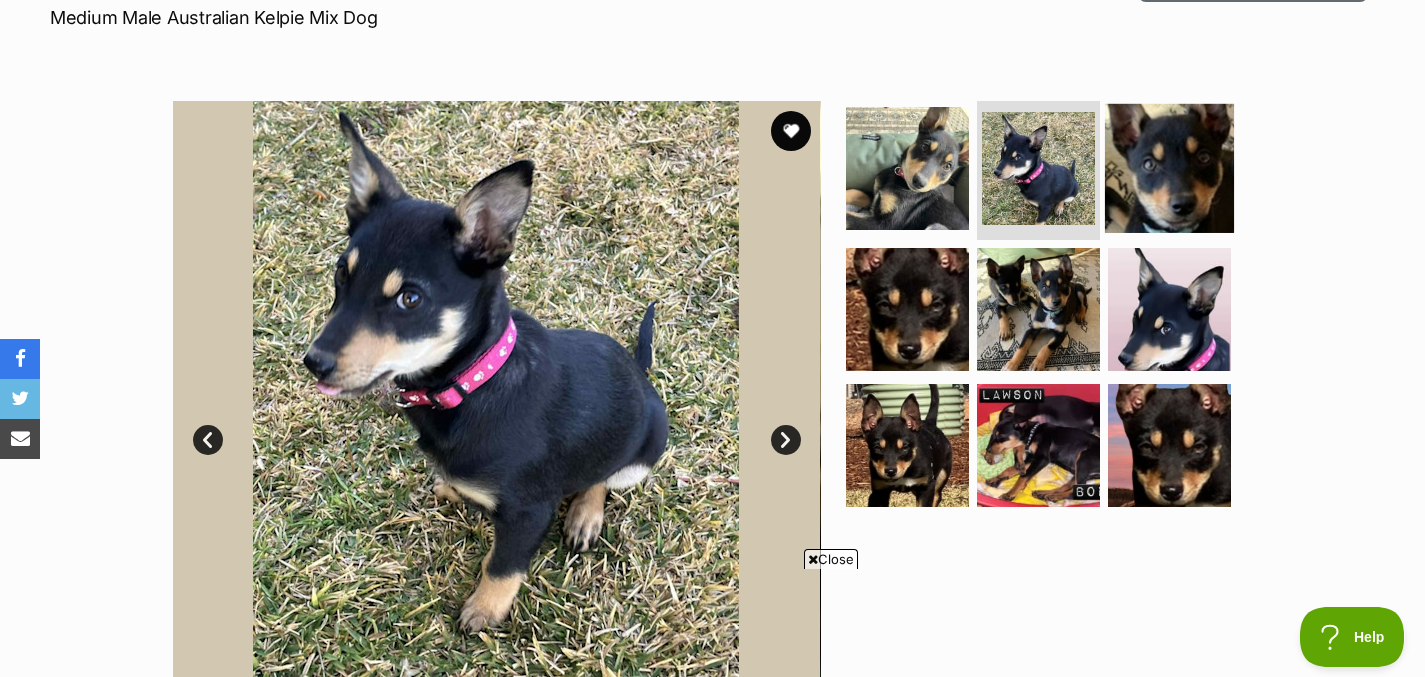 click at bounding box center [1169, 167] 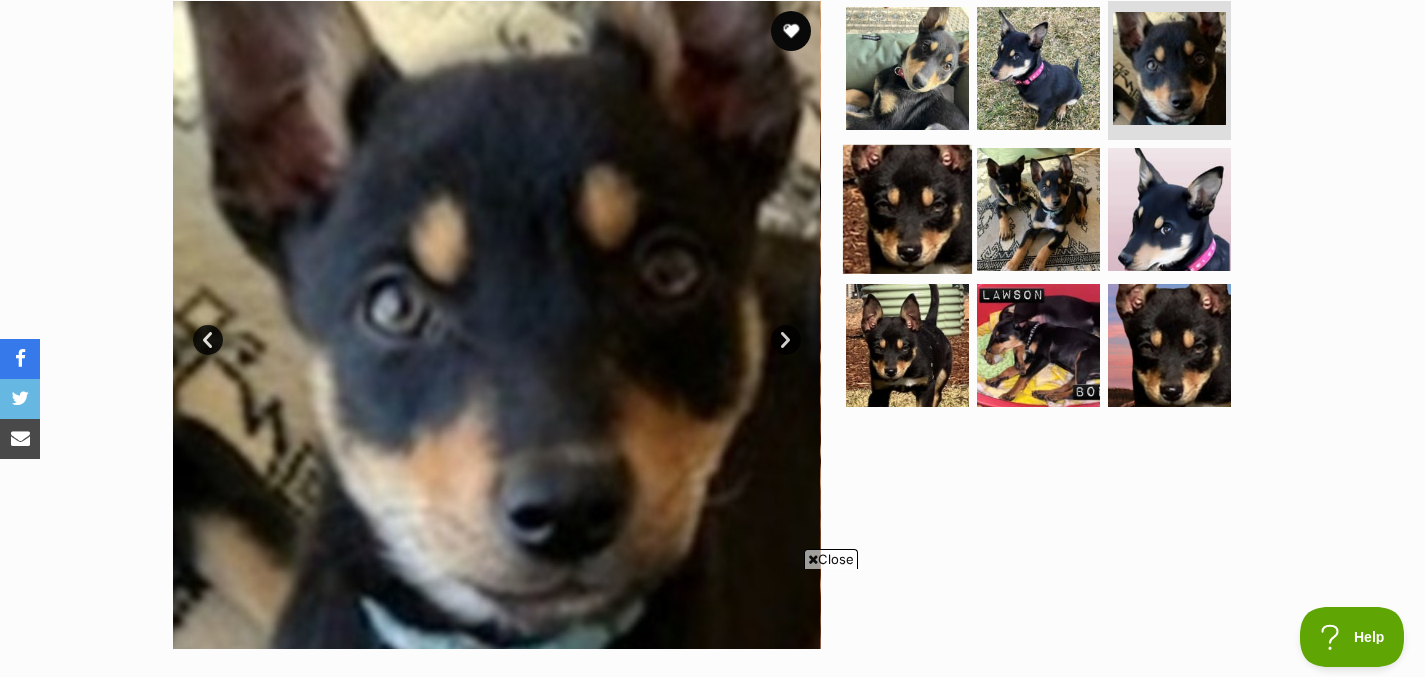 scroll, scrollTop: 417, scrollLeft: 0, axis: vertical 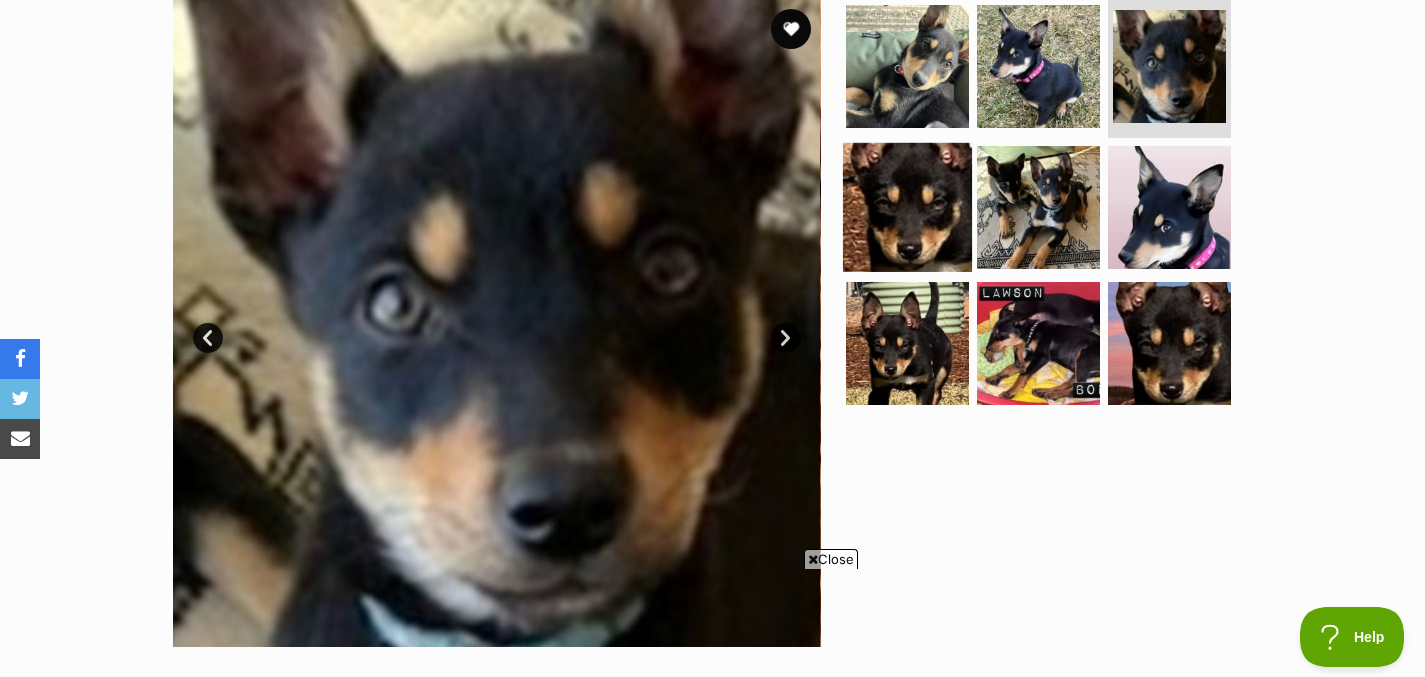 click at bounding box center (907, 207) 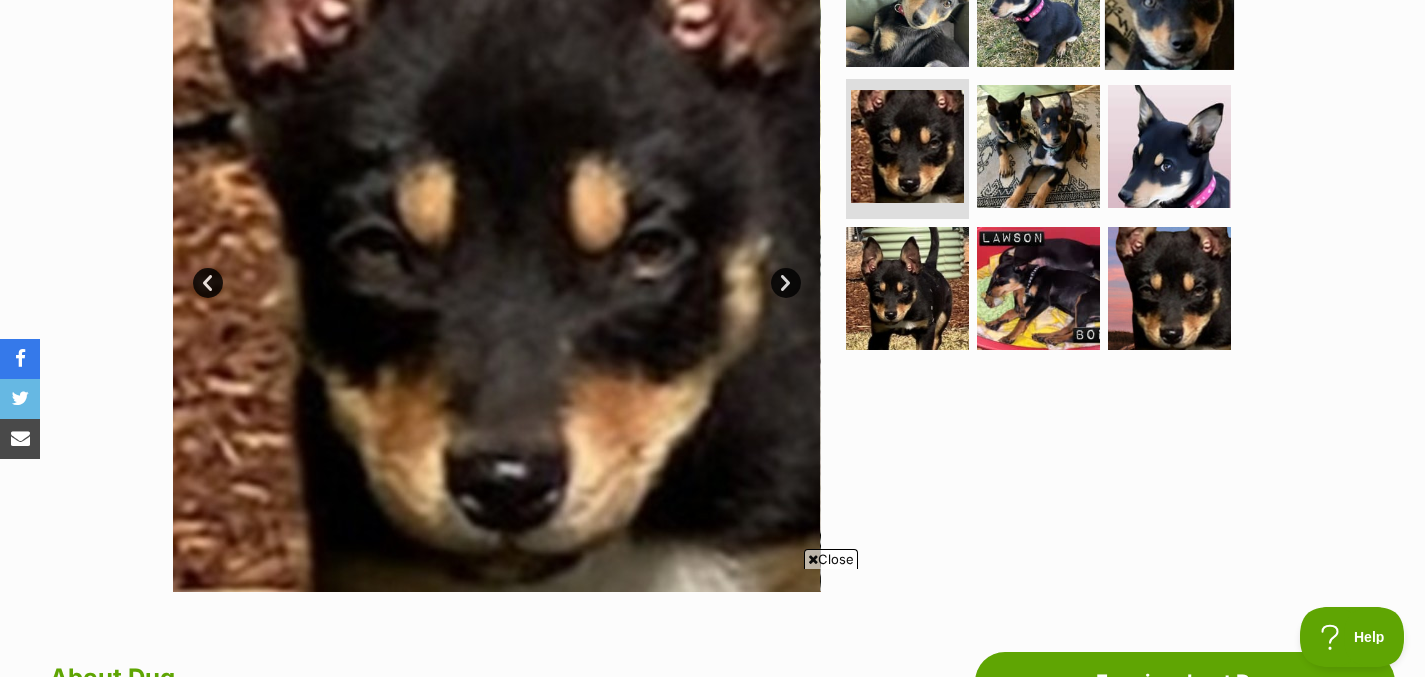 scroll, scrollTop: 457, scrollLeft: 0, axis: vertical 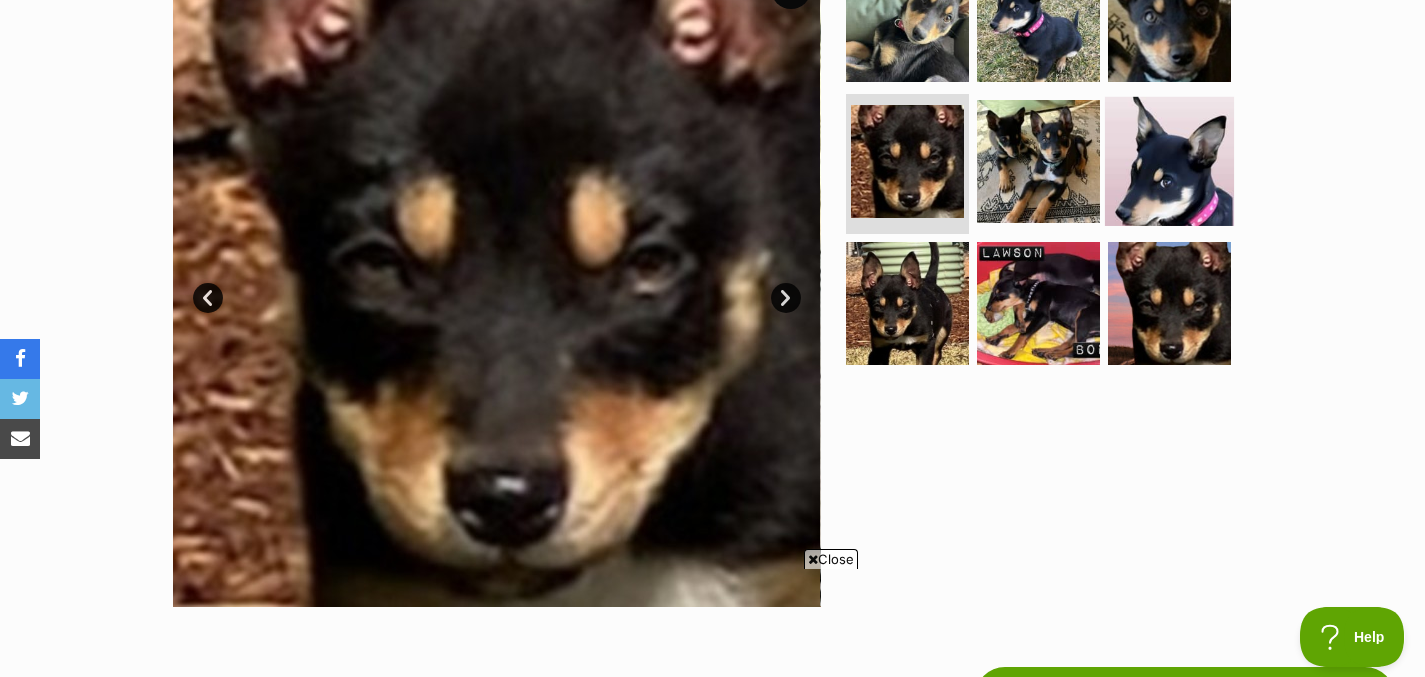 click at bounding box center [1169, 161] 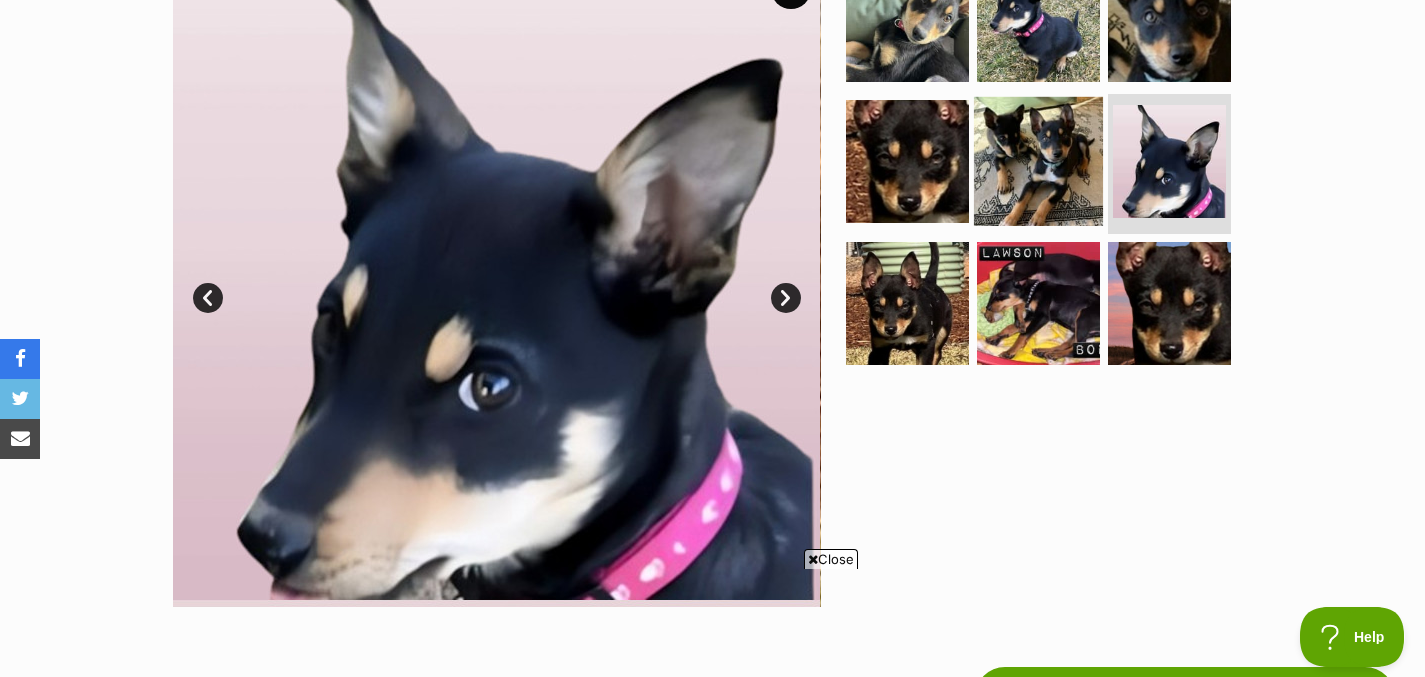 click at bounding box center (1038, 161) 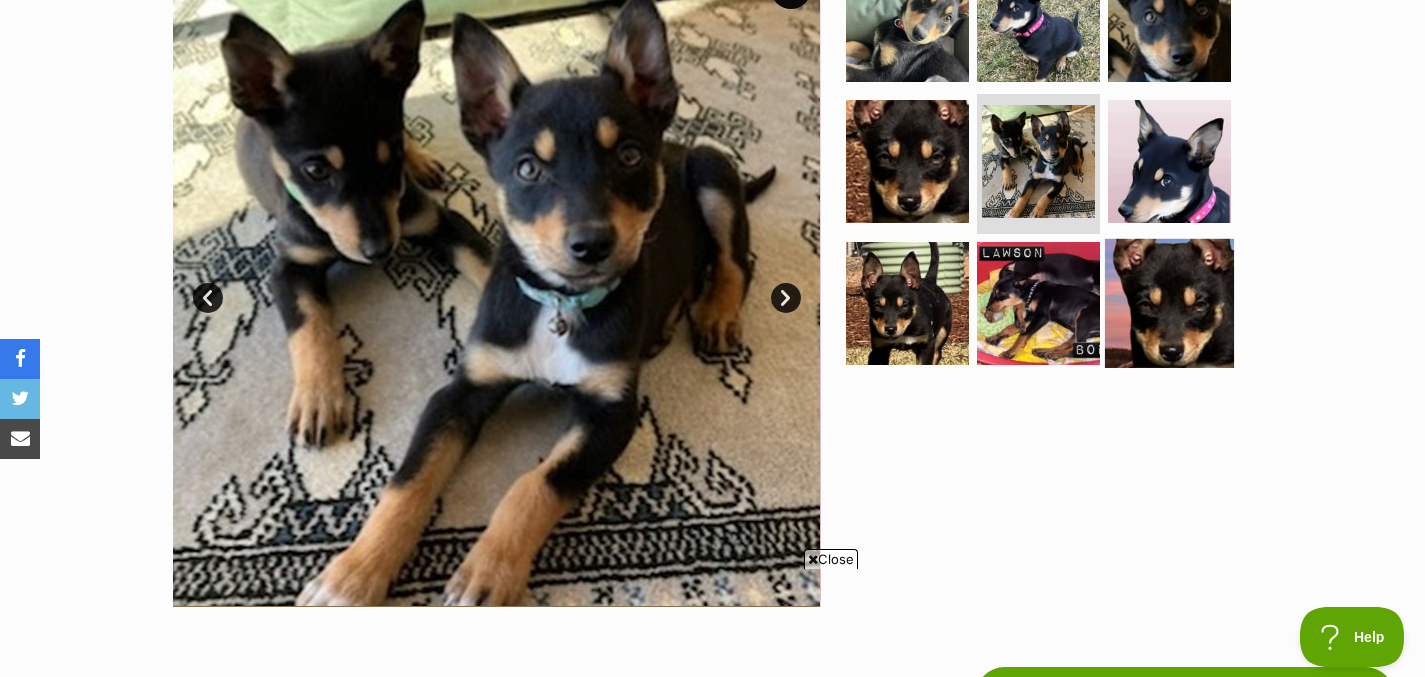 click at bounding box center [1169, 303] 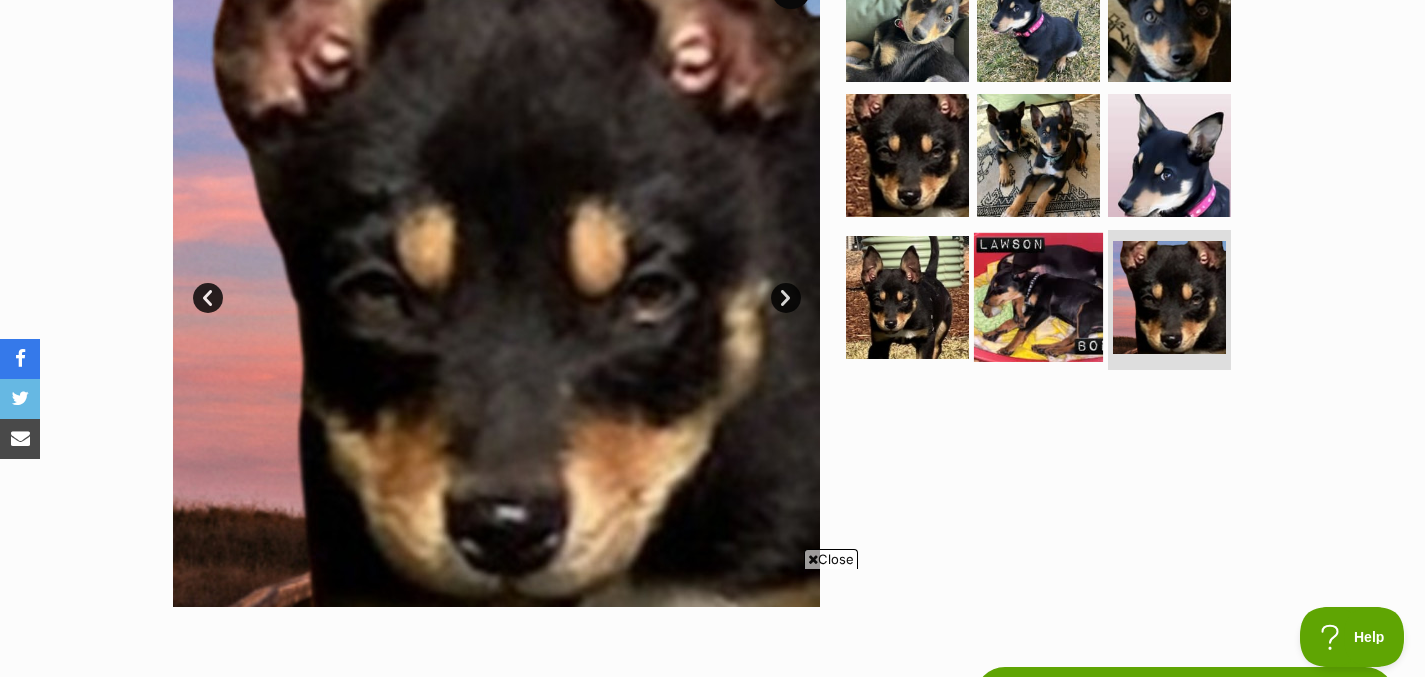 click at bounding box center [1038, 297] 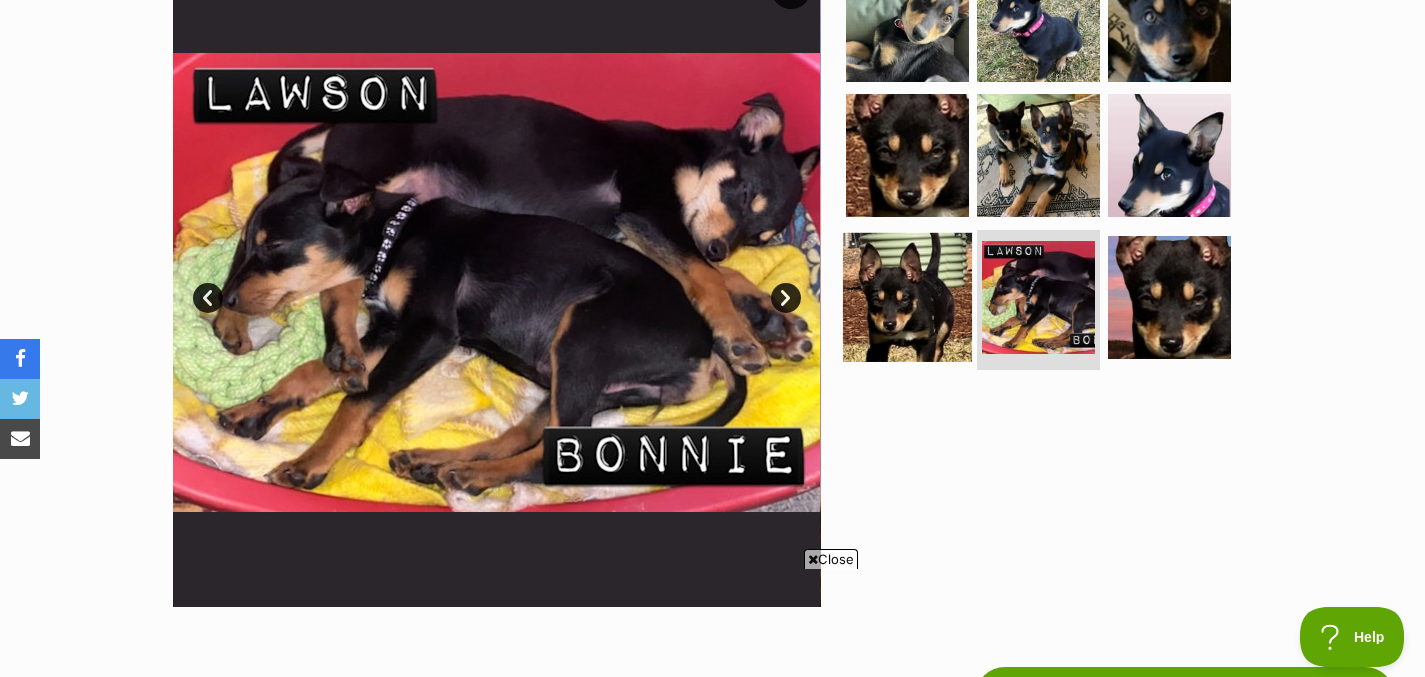 click at bounding box center [907, 297] 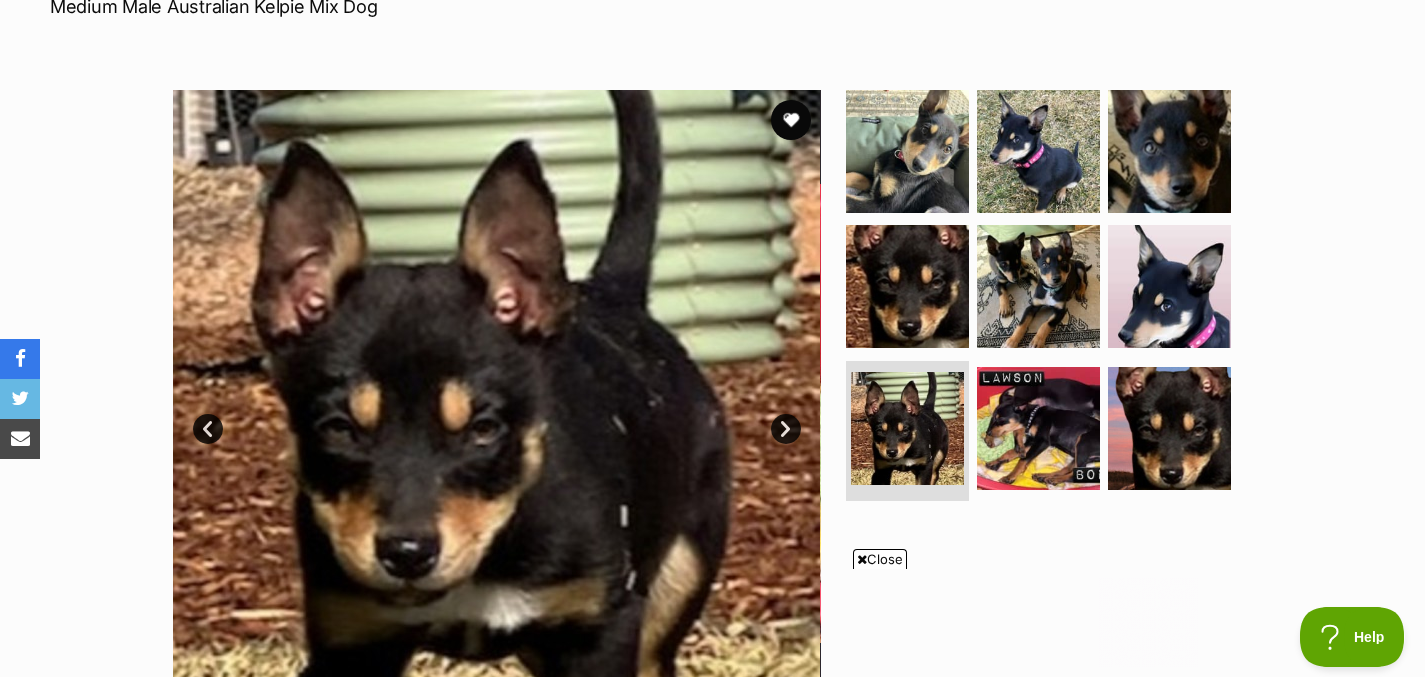 scroll, scrollTop: 183, scrollLeft: 0, axis: vertical 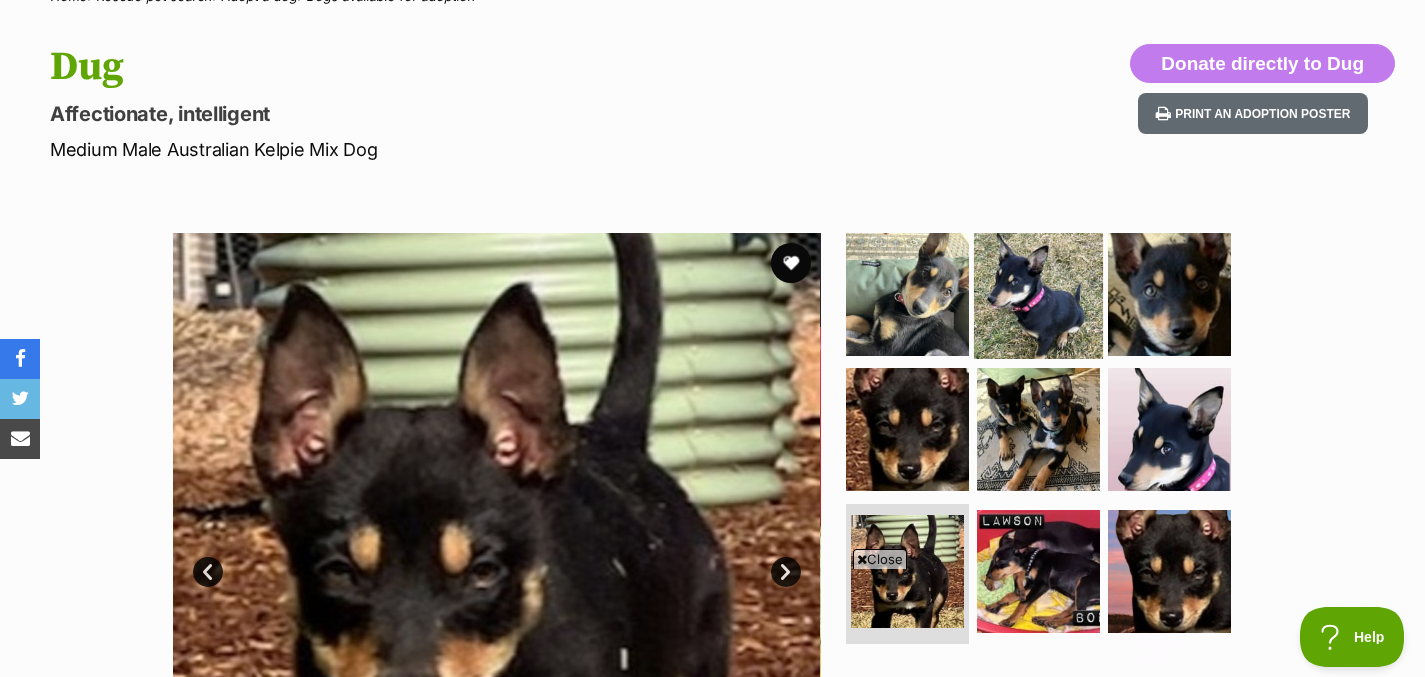 click at bounding box center (1038, 293) 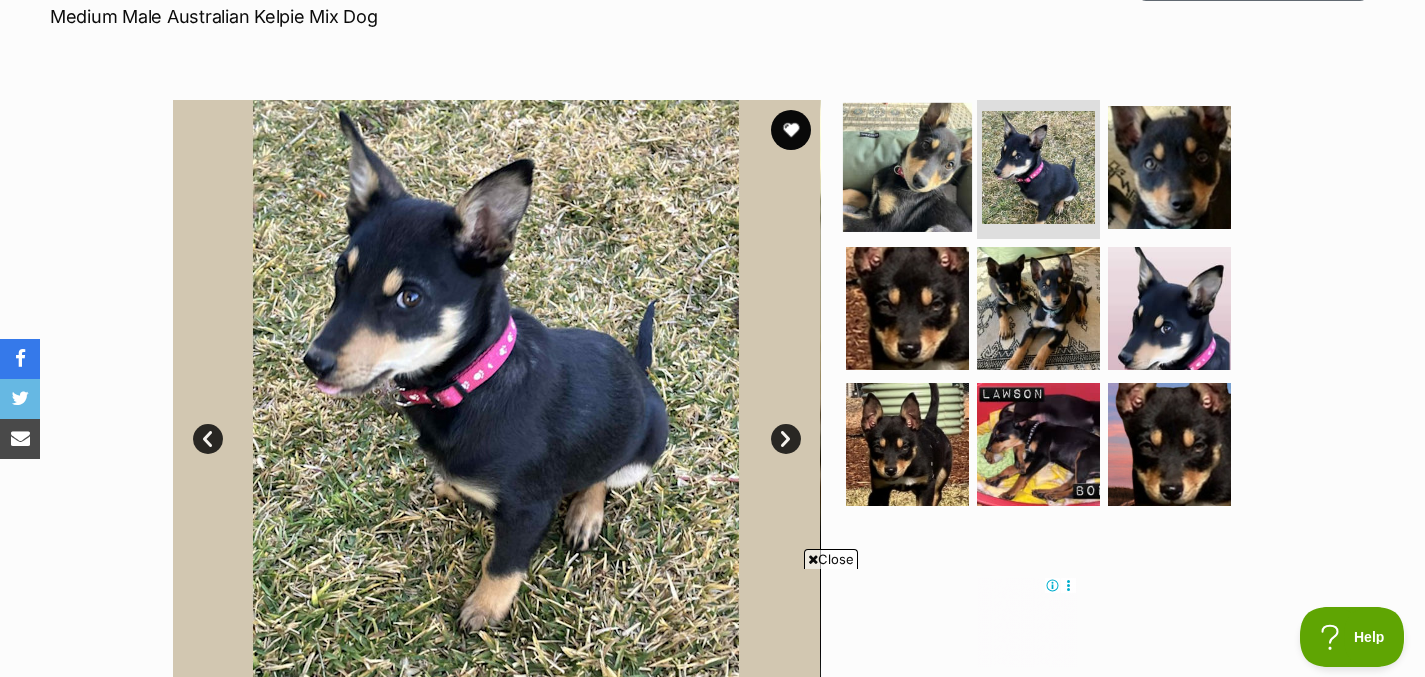 scroll, scrollTop: 266, scrollLeft: 0, axis: vertical 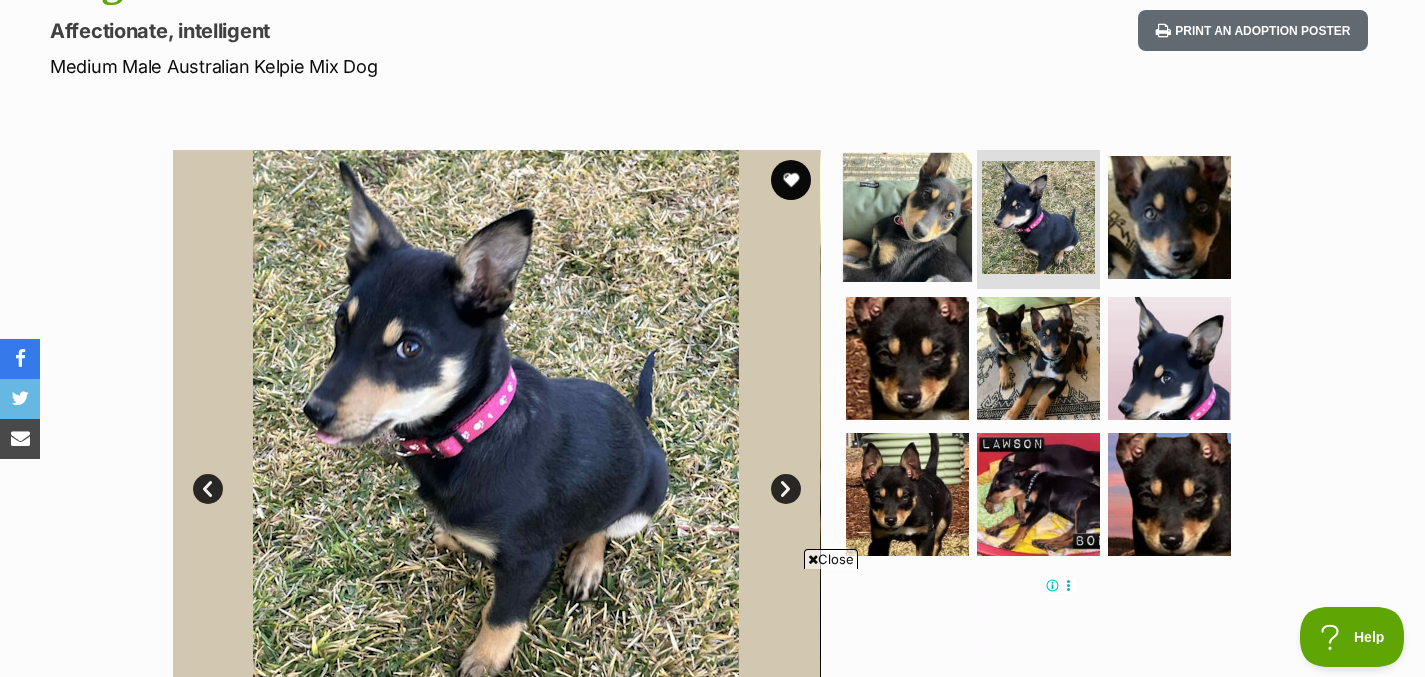 click at bounding box center (907, 216) 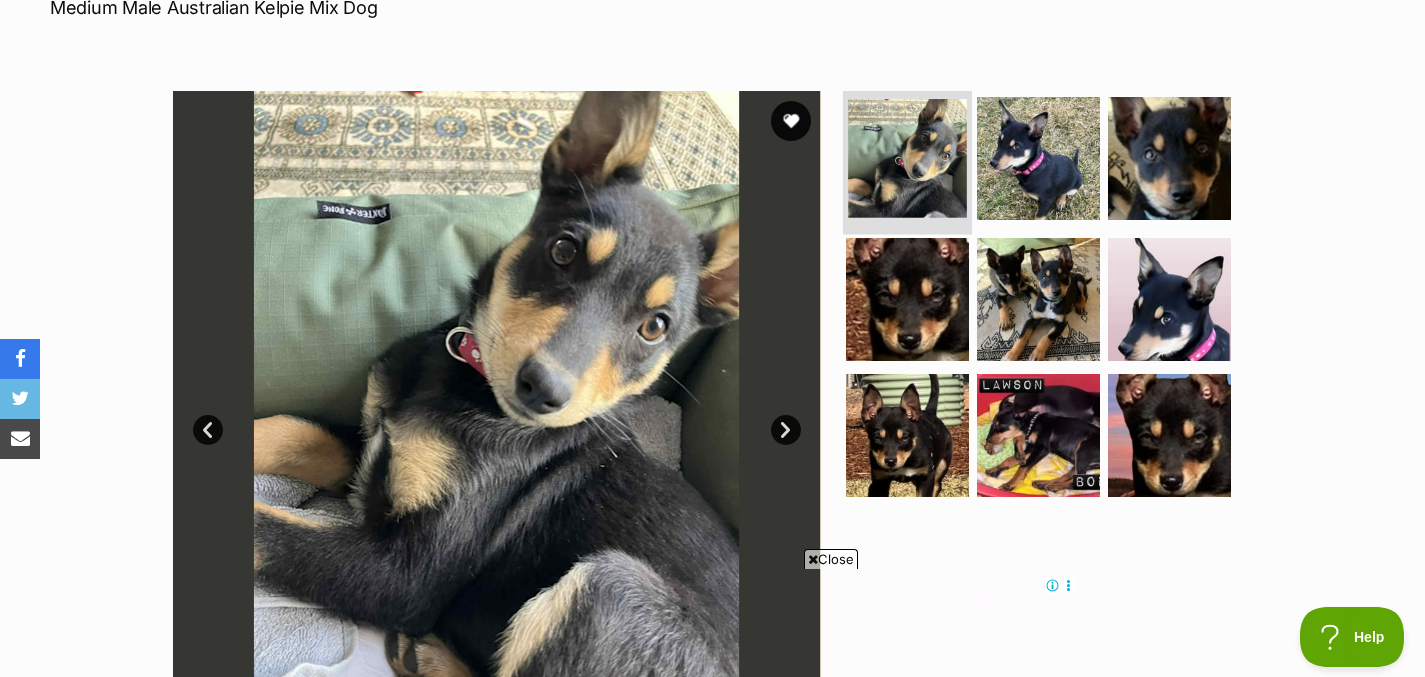 scroll, scrollTop: 339, scrollLeft: 0, axis: vertical 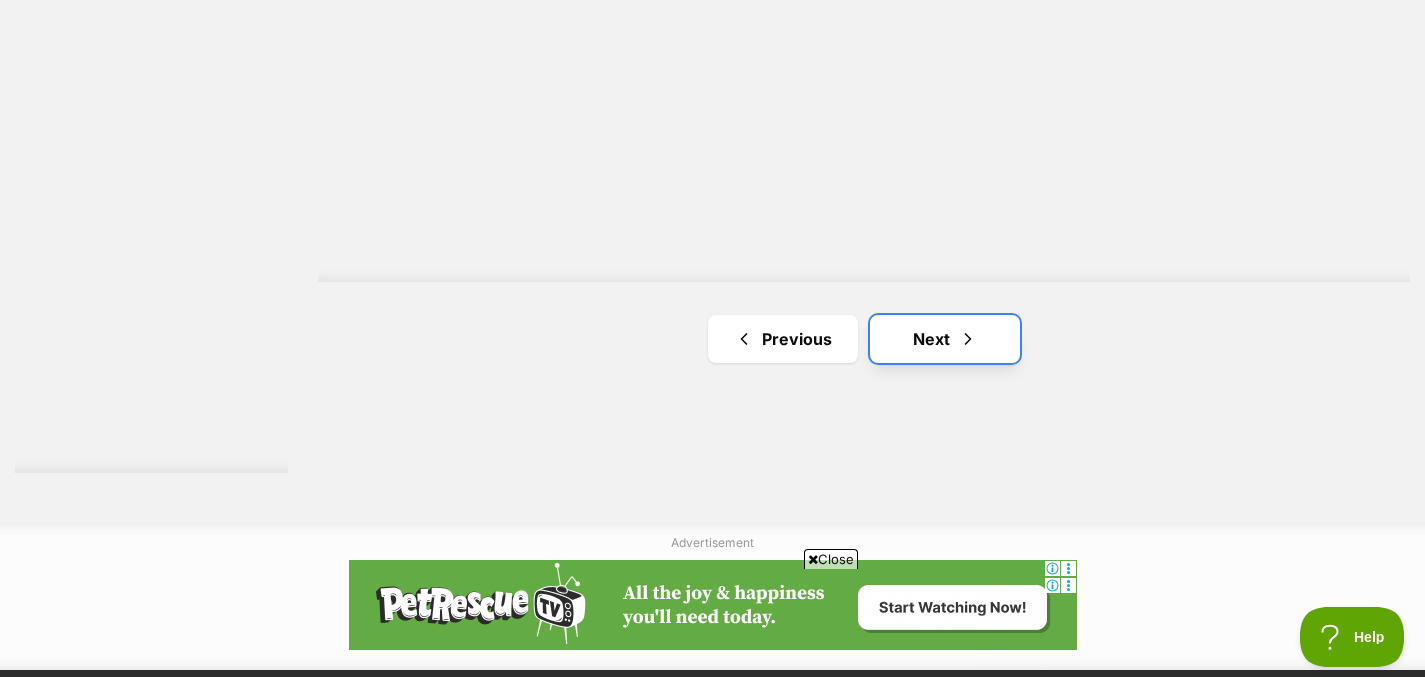 click on "Next" at bounding box center (945, 339) 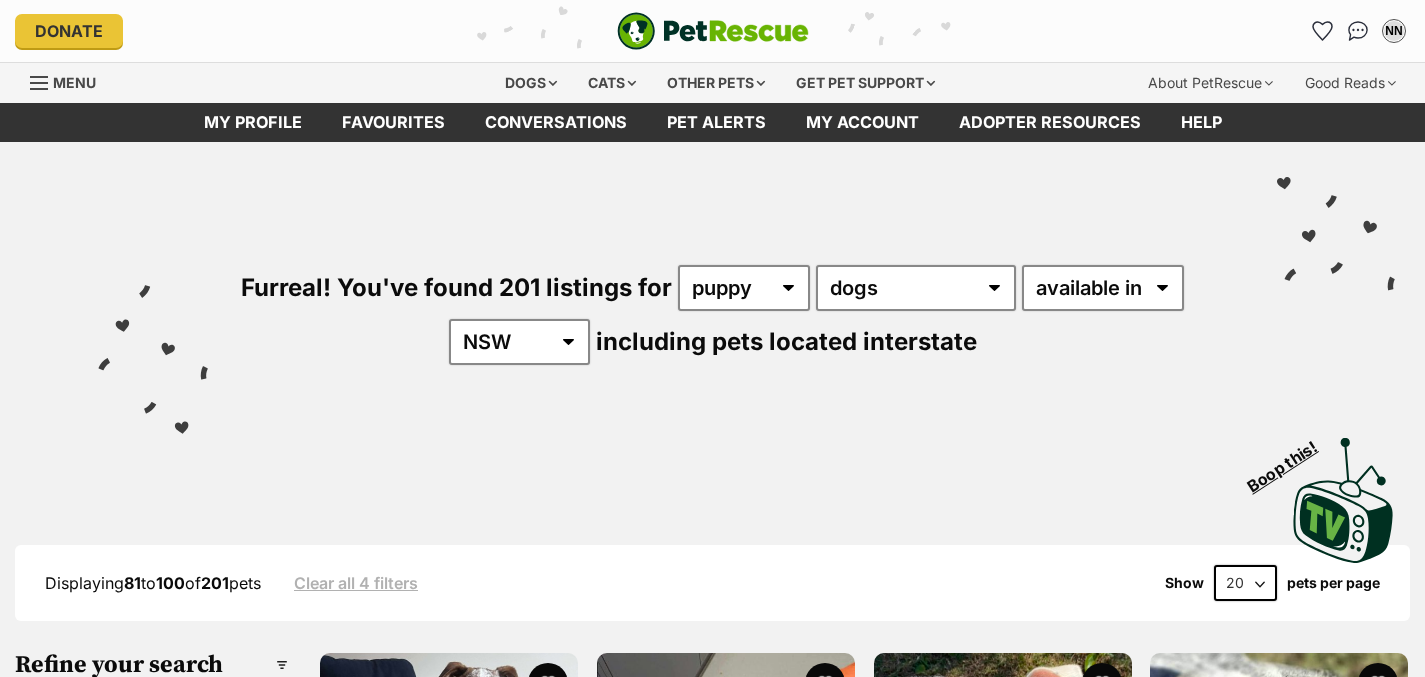 scroll, scrollTop: 0, scrollLeft: 0, axis: both 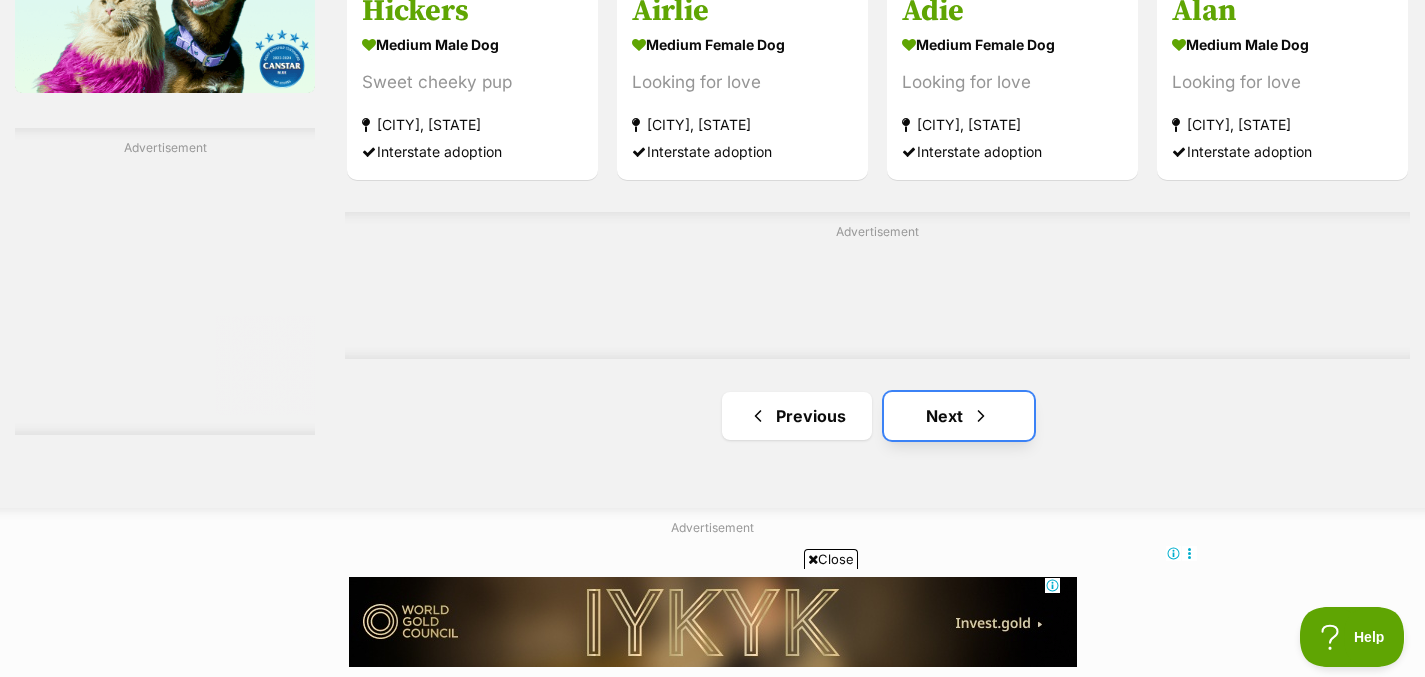 click on "Next" at bounding box center (959, 416) 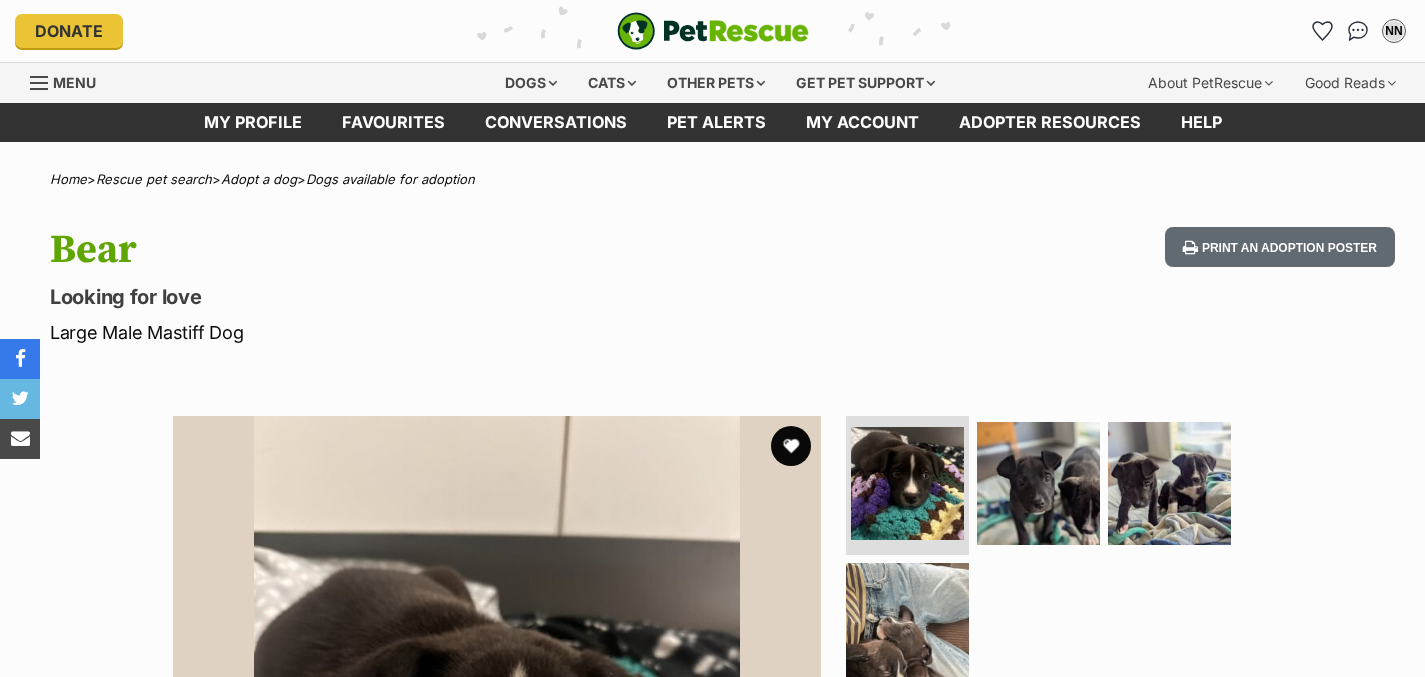 scroll, scrollTop: 0, scrollLeft: 0, axis: both 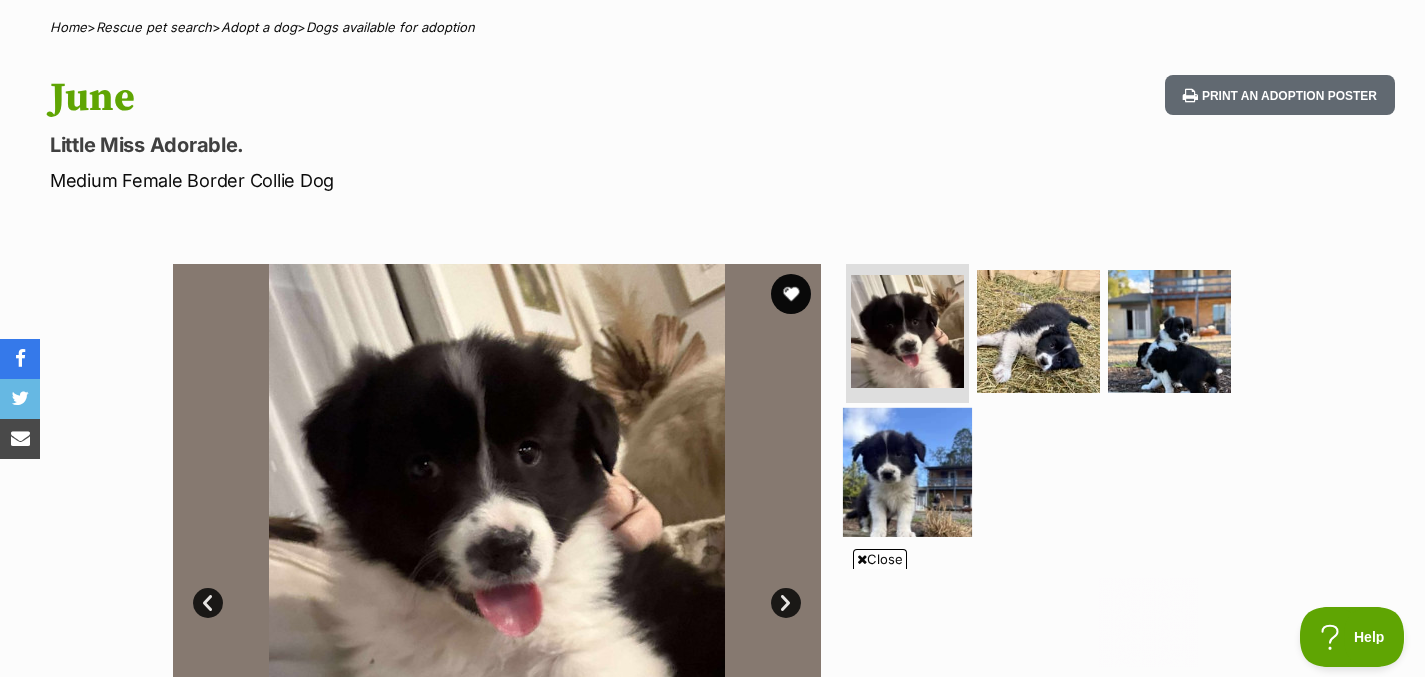 click at bounding box center [907, 472] 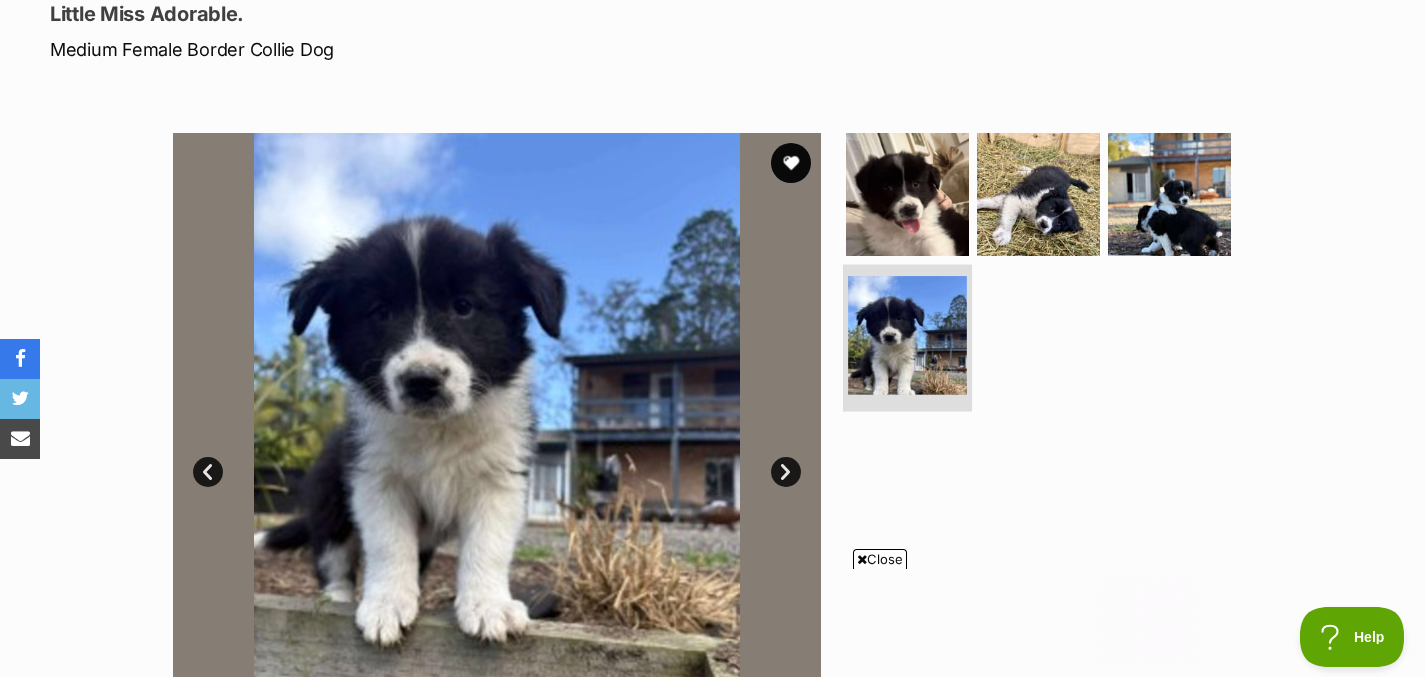 scroll, scrollTop: 290, scrollLeft: 0, axis: vertical 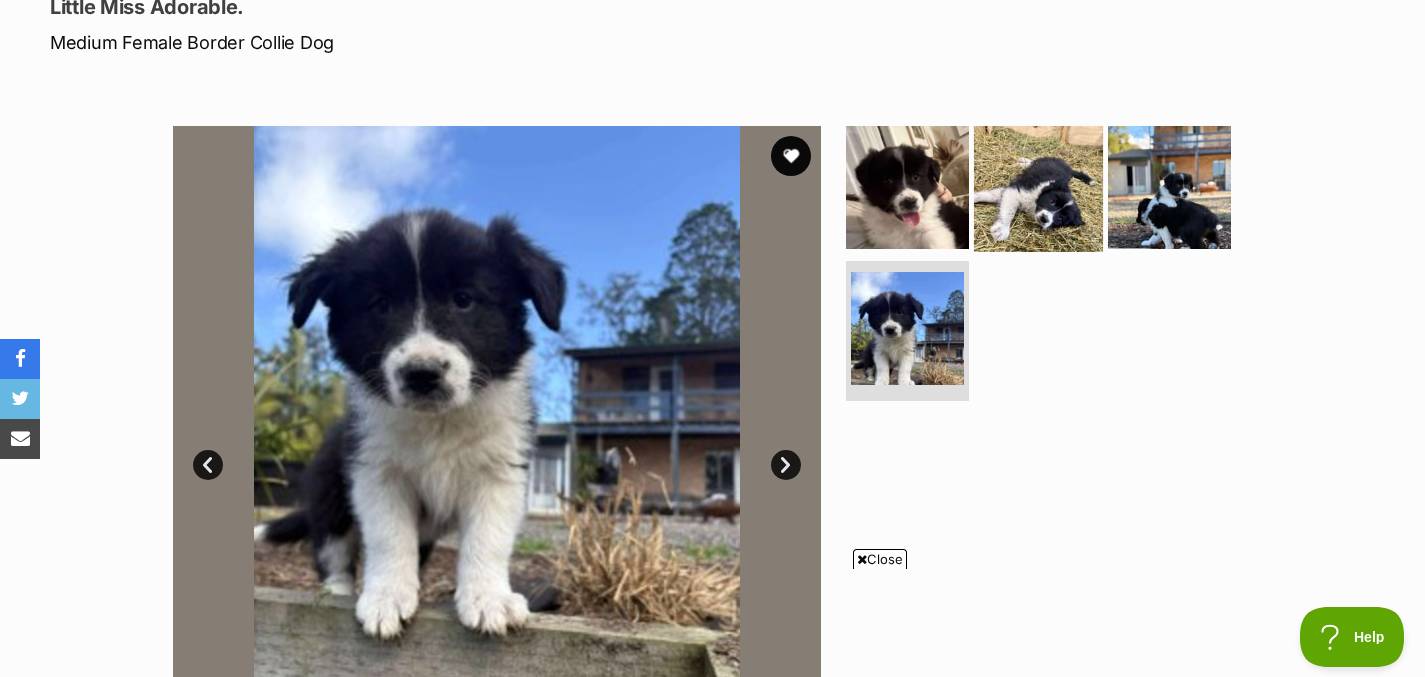 click at bounding box center (1038, 186) 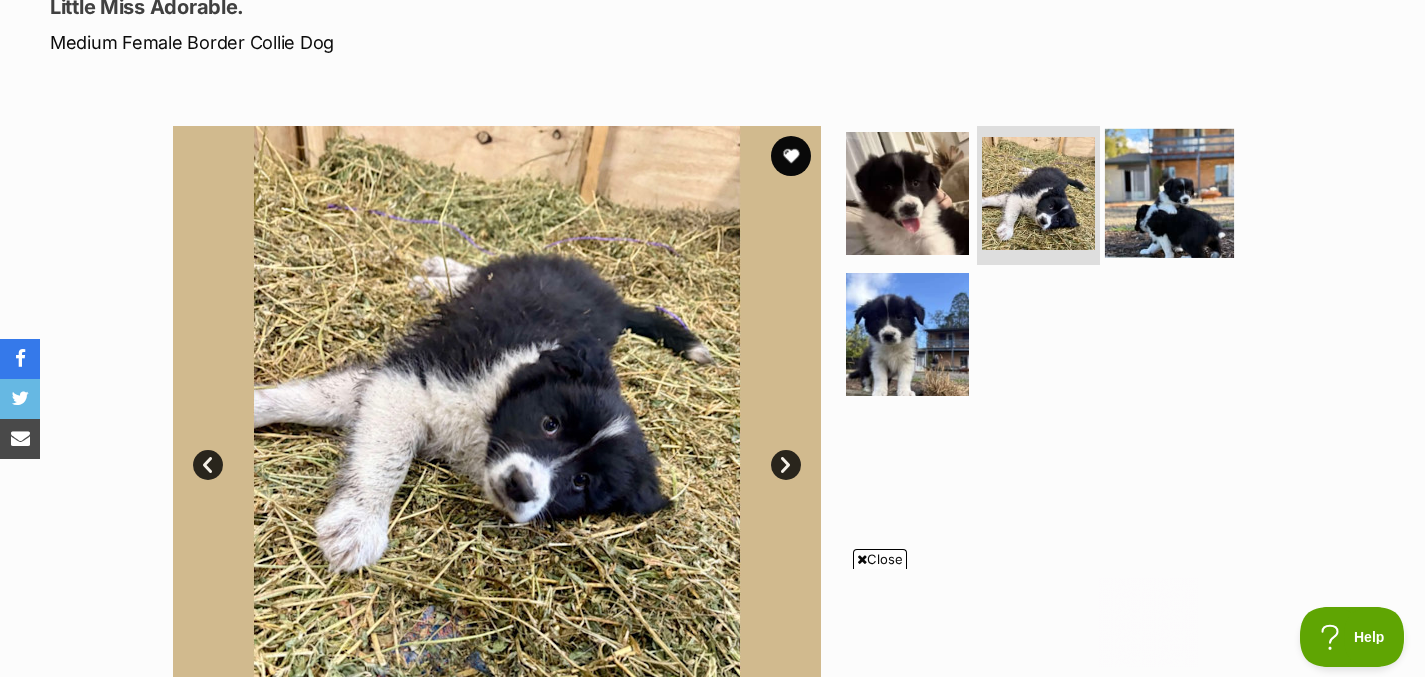 click at bounding box center (1169, 192) 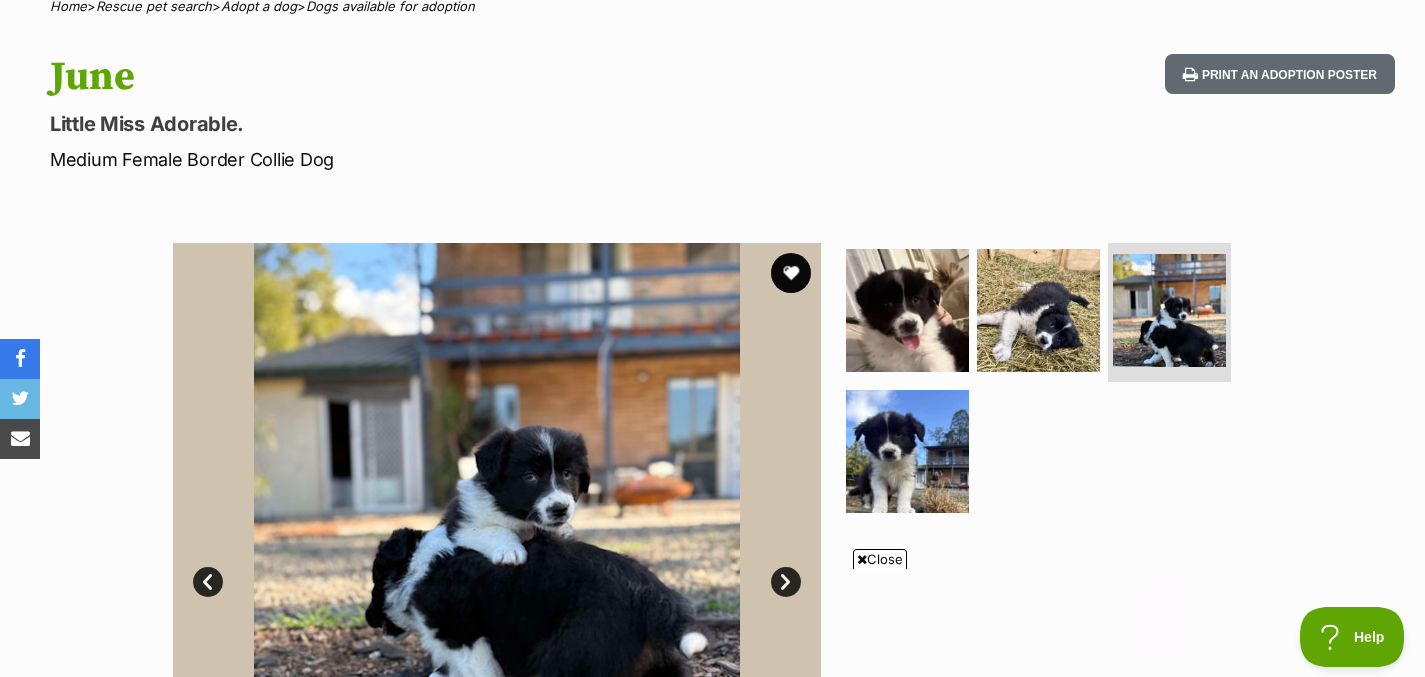 scroll, scrollTop: 165, scrollLeft: 0, axis: vertical 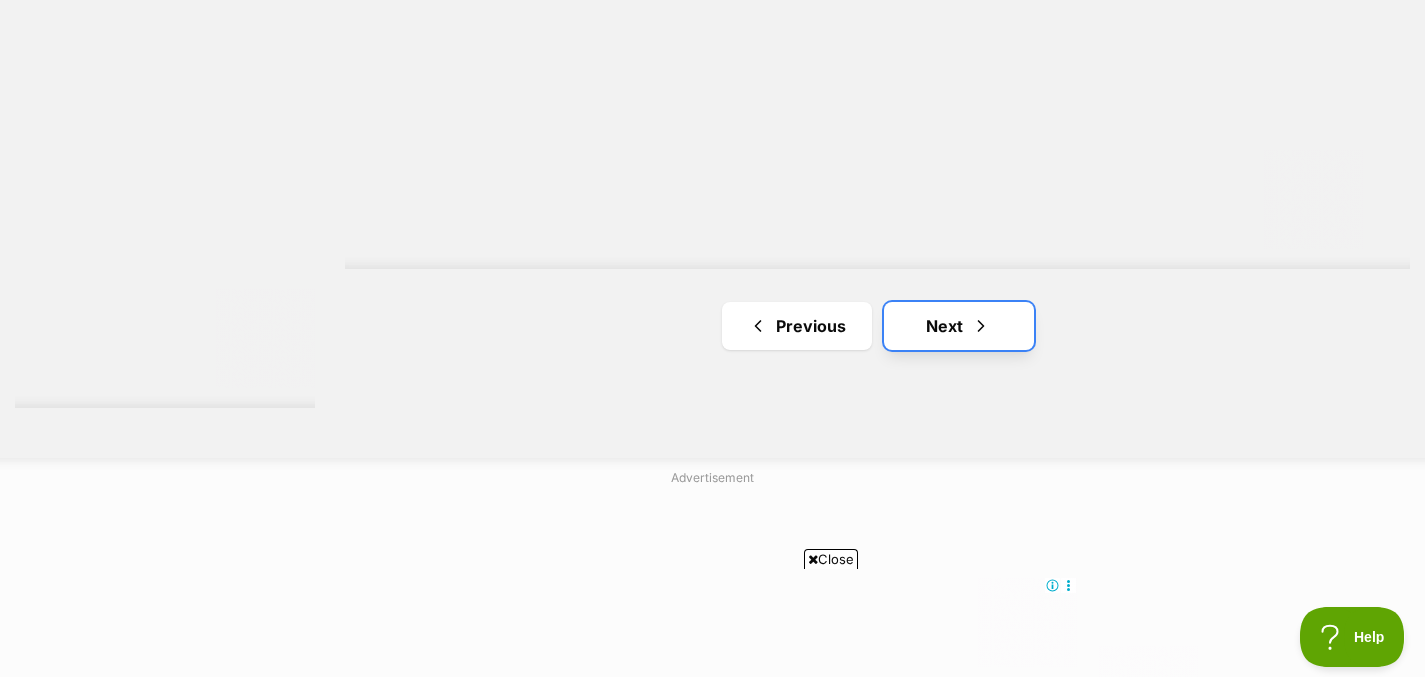 click on "Next" at bounding box center (959, 326) 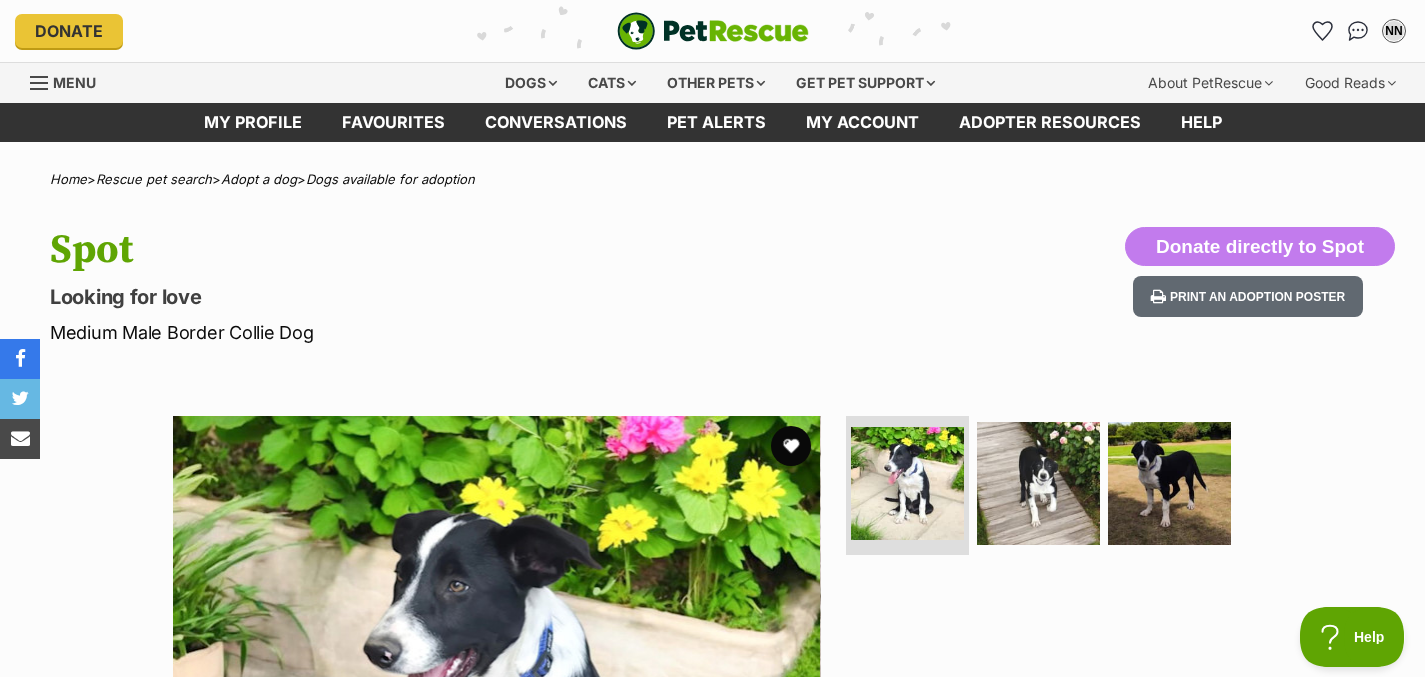 scroll, scrollTop: 0, scrollLeft: 0, axis: both 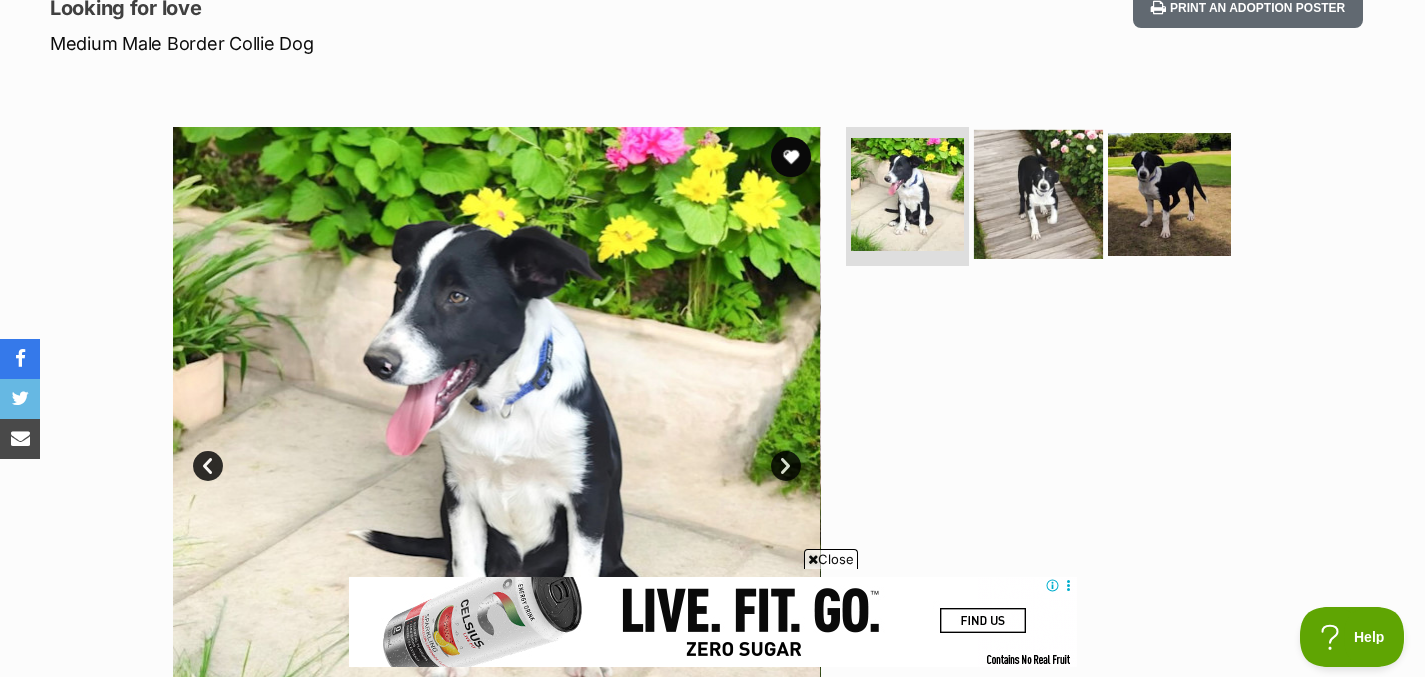 click at bounding box center (1038, 193) 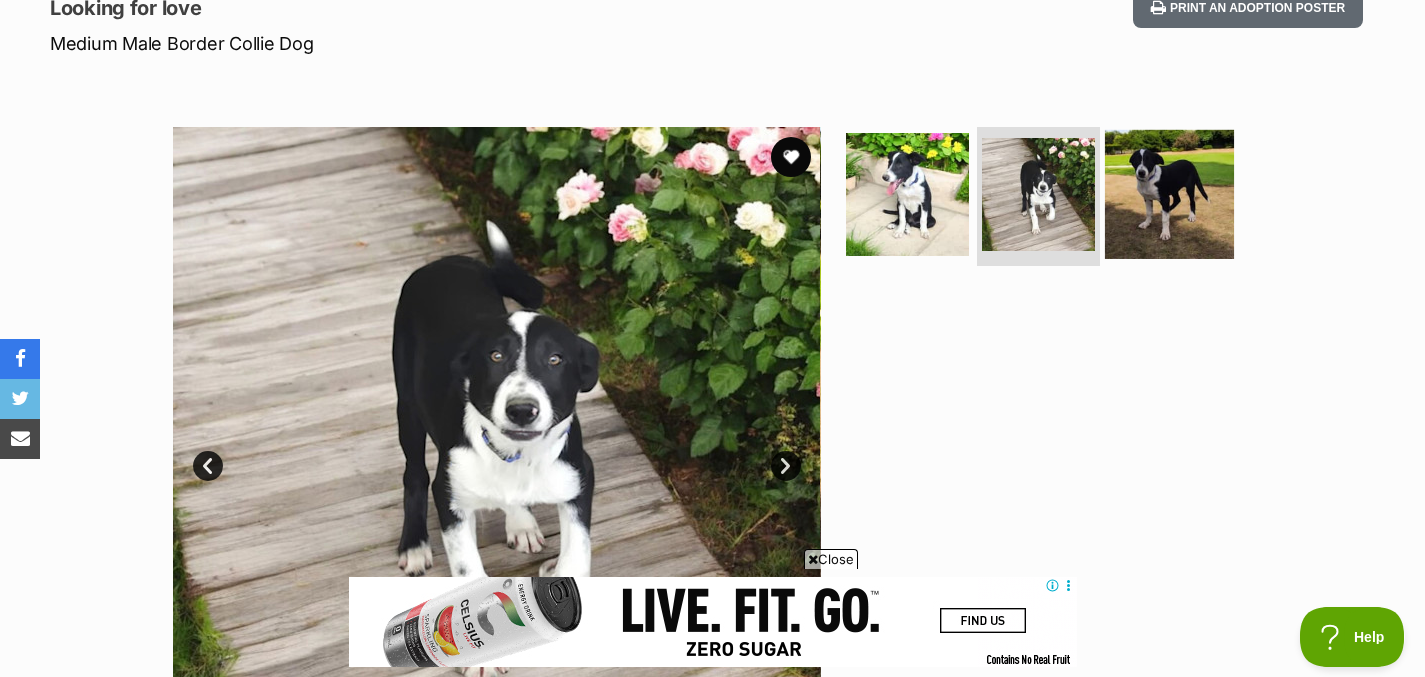 click at bounding box center (1169, 193) 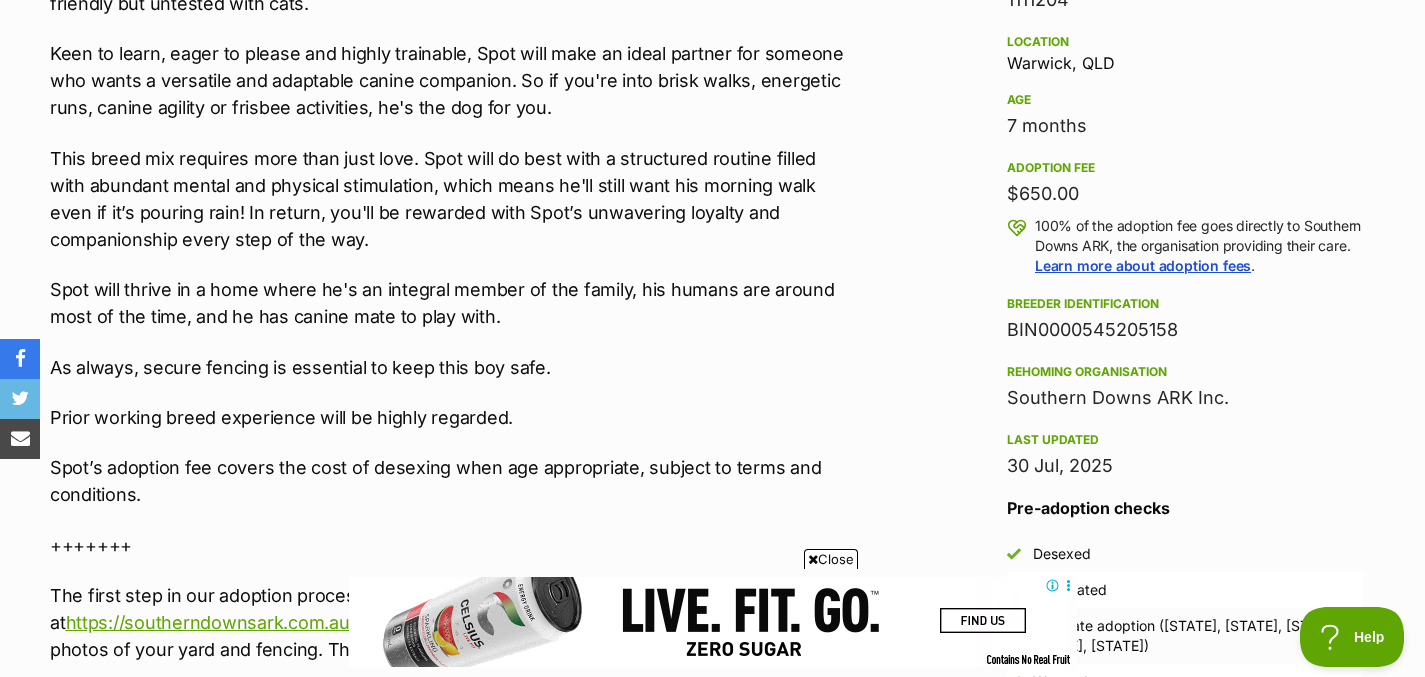 scroll, scrollTop: 1332, scrollLeft: 0, axis: vertical 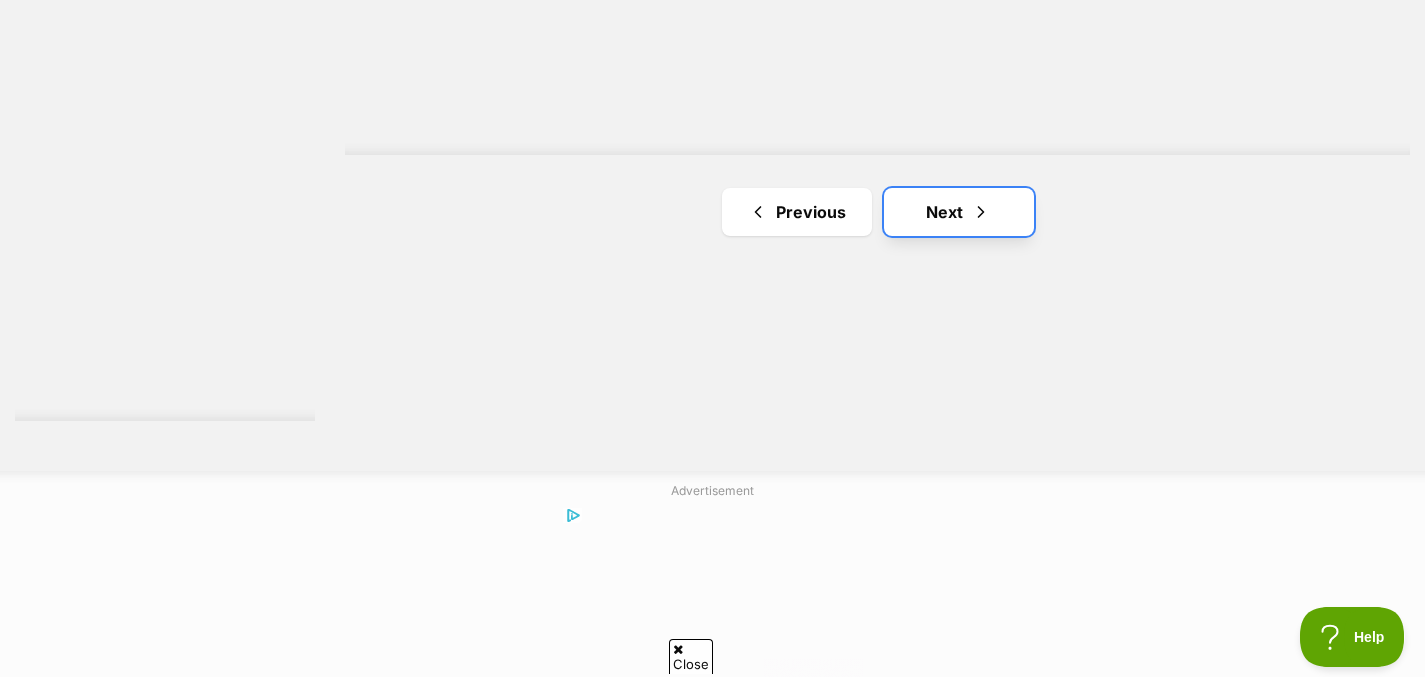 click on "Next" at bounding box center [959, 212] 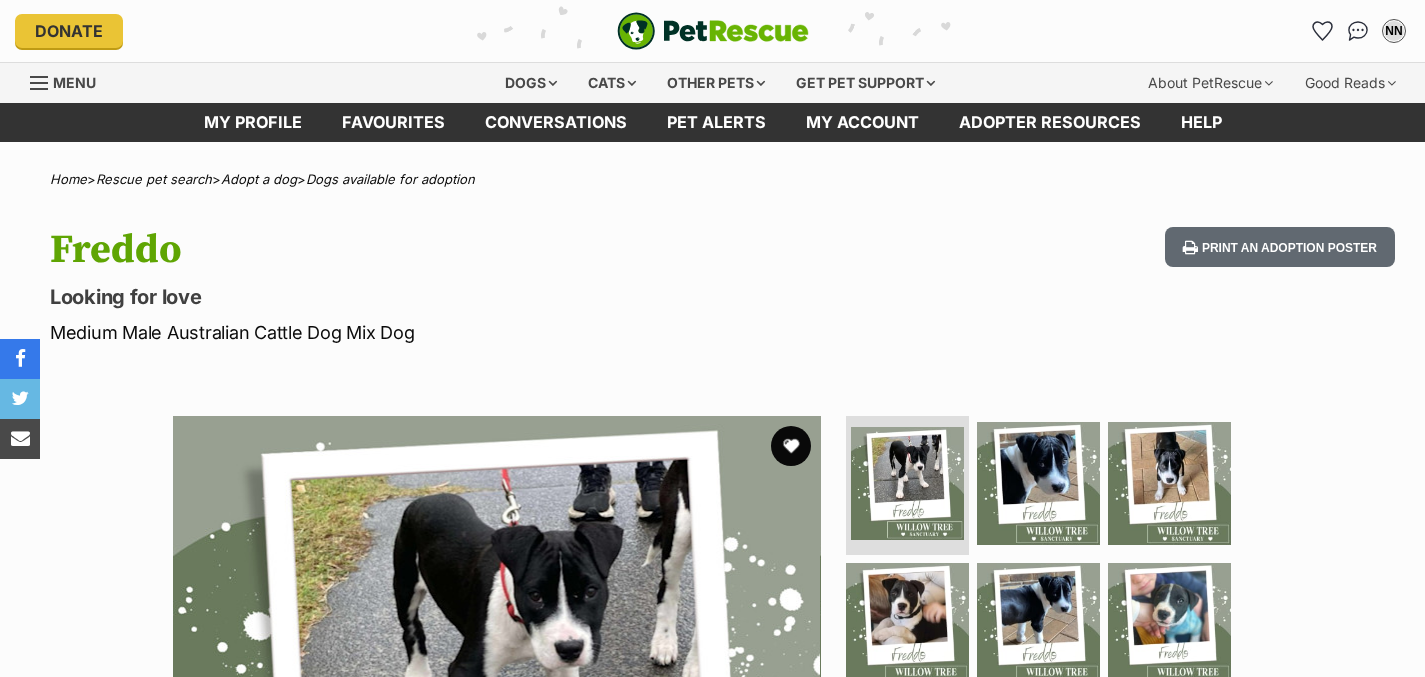 scroll, scrollTop: 0, scrollLeft: 0, axis: both 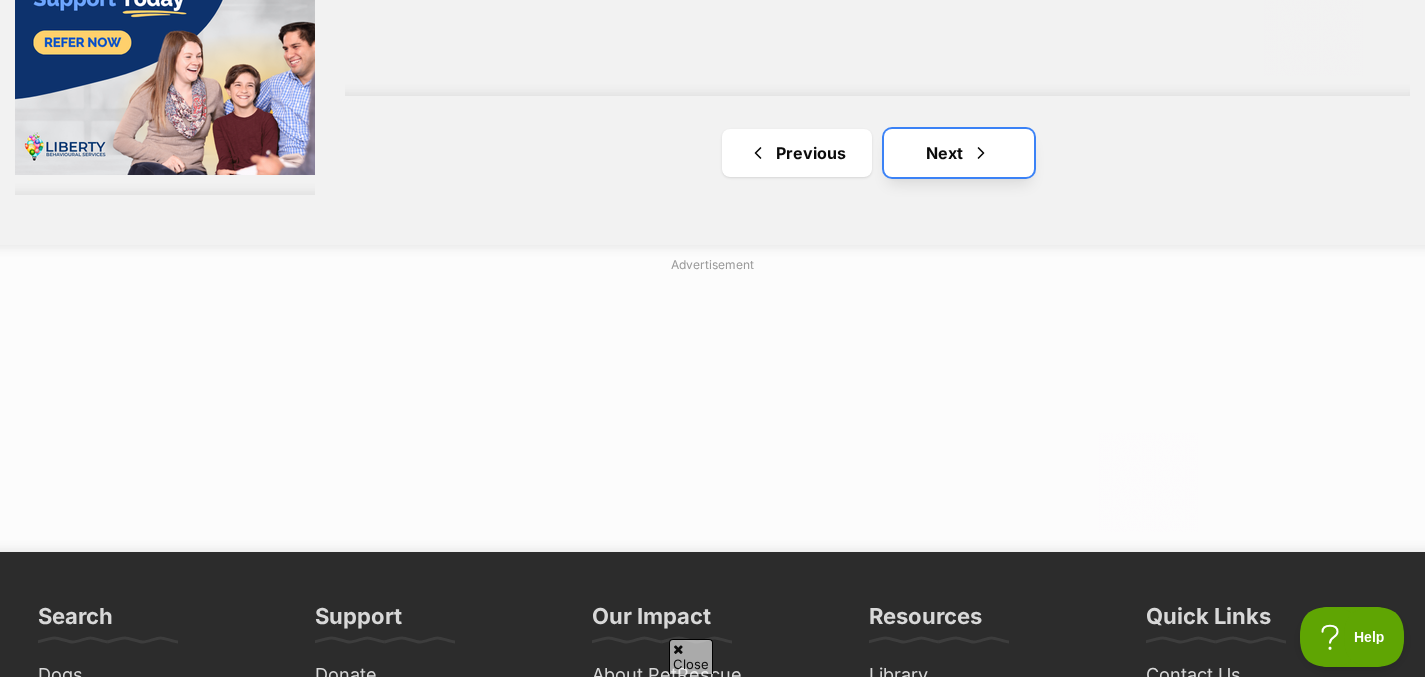 click at bounding box center [981, 153] 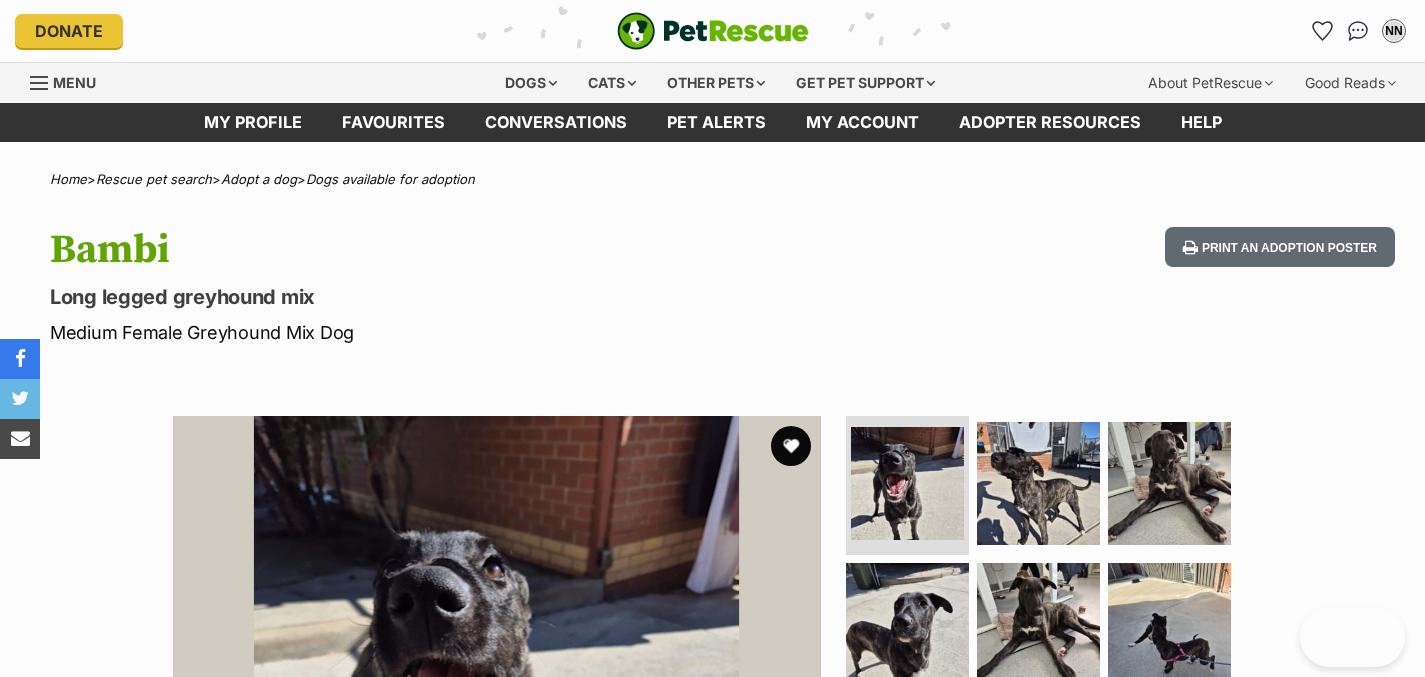 scroll, scrollTop: 0, scrollLeft: 0, axis: both 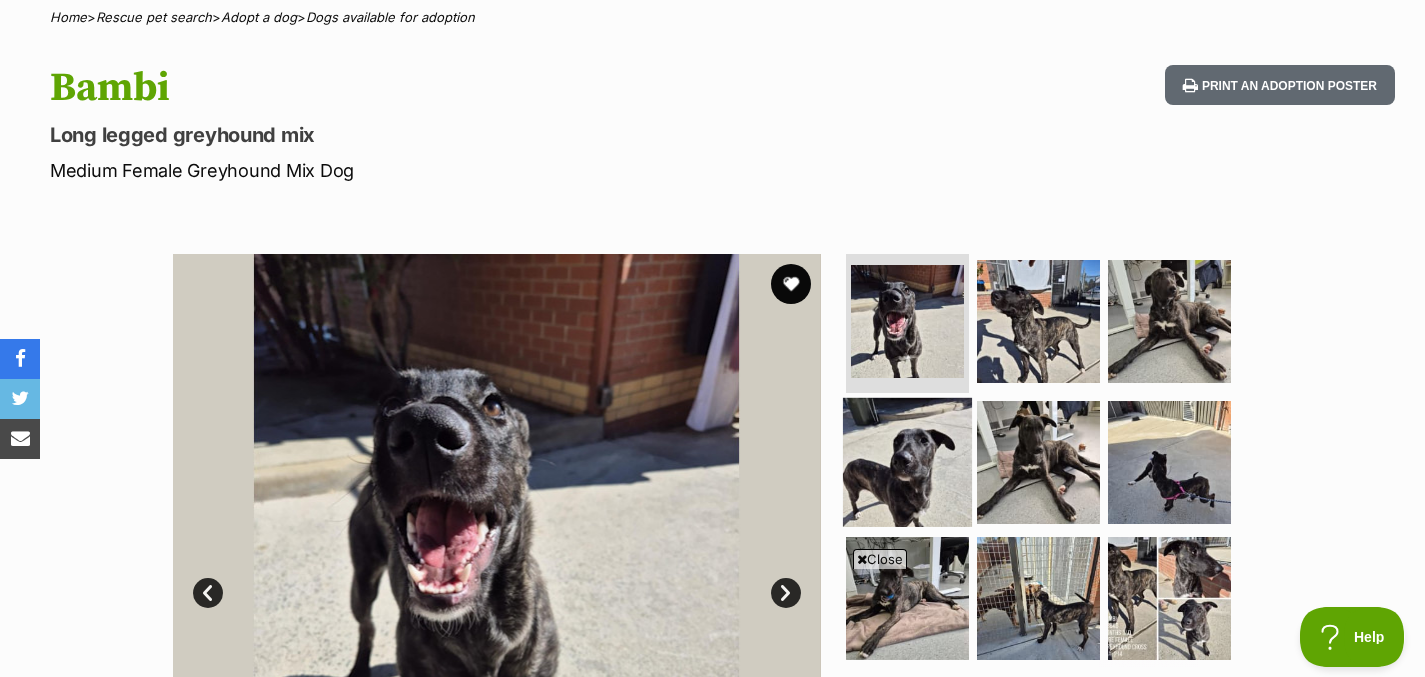 click at bounding box center [907, 462] 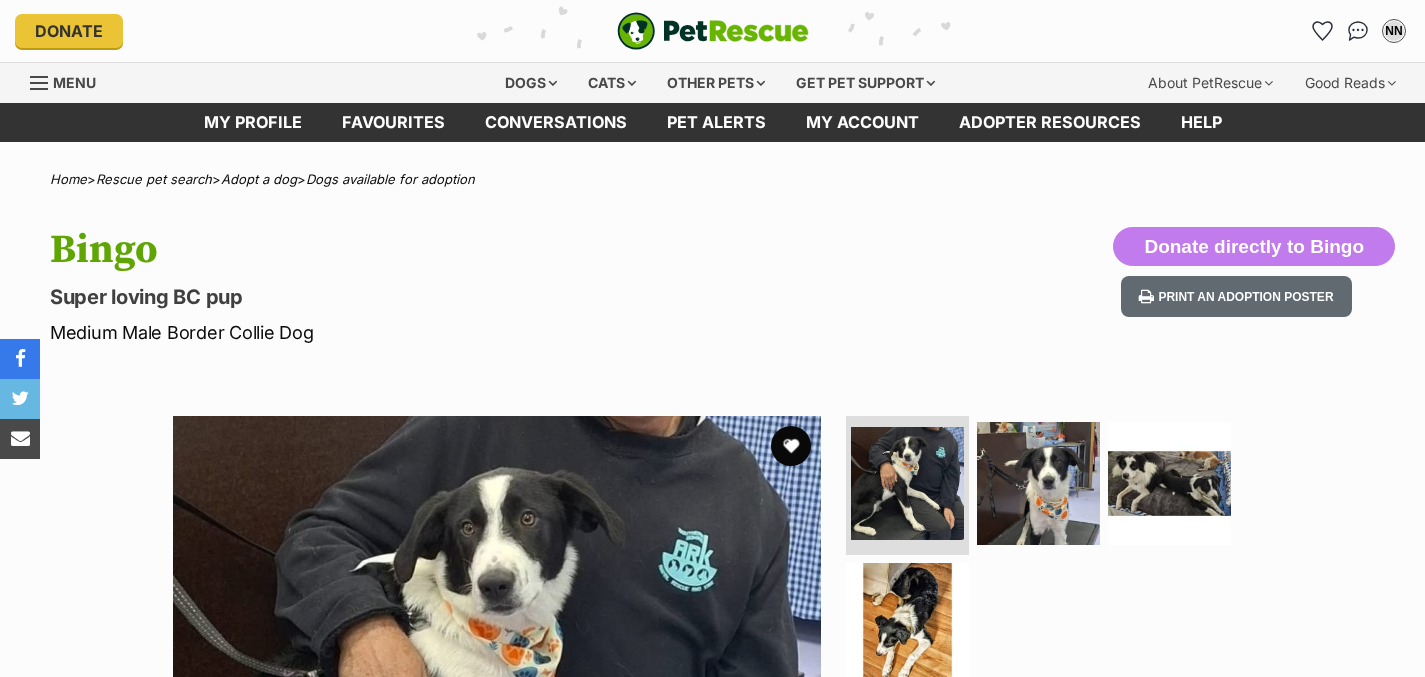scroll, scrollTop: 0, scrollLeft: 0, axis: both 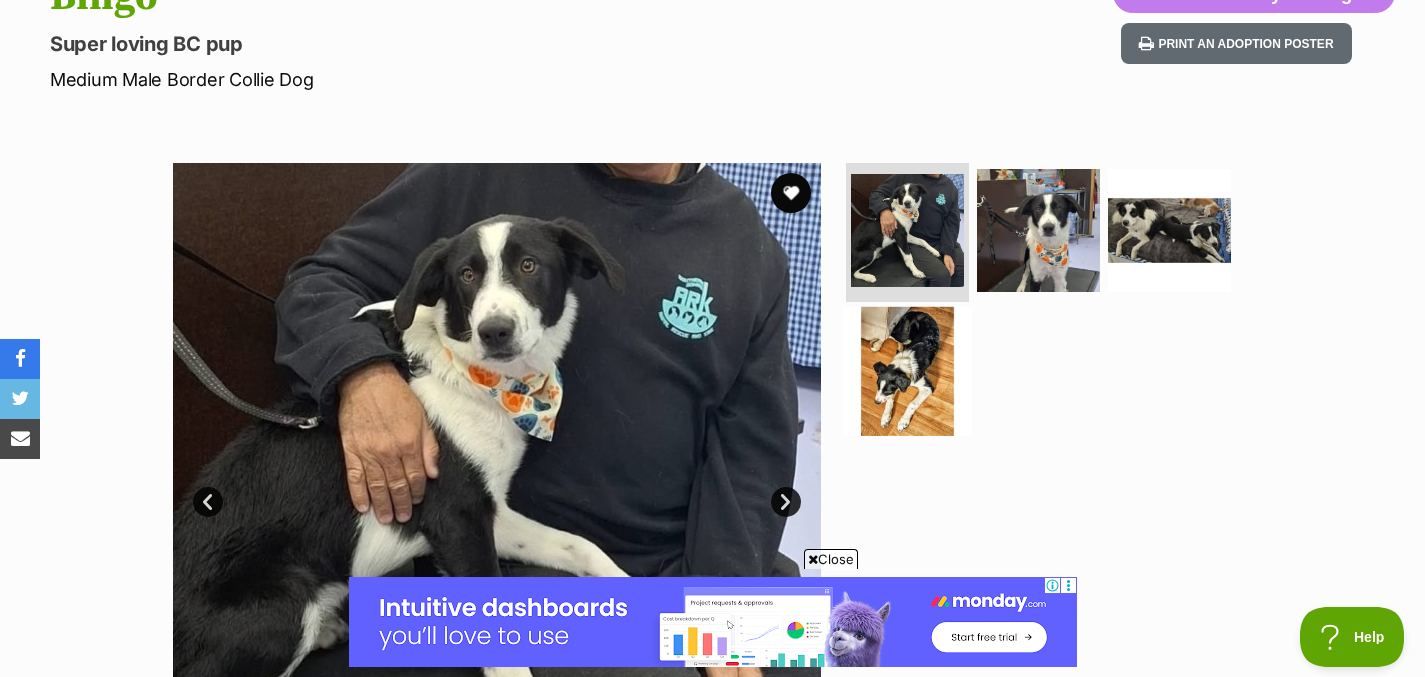 click at bounding box center [907, 371] 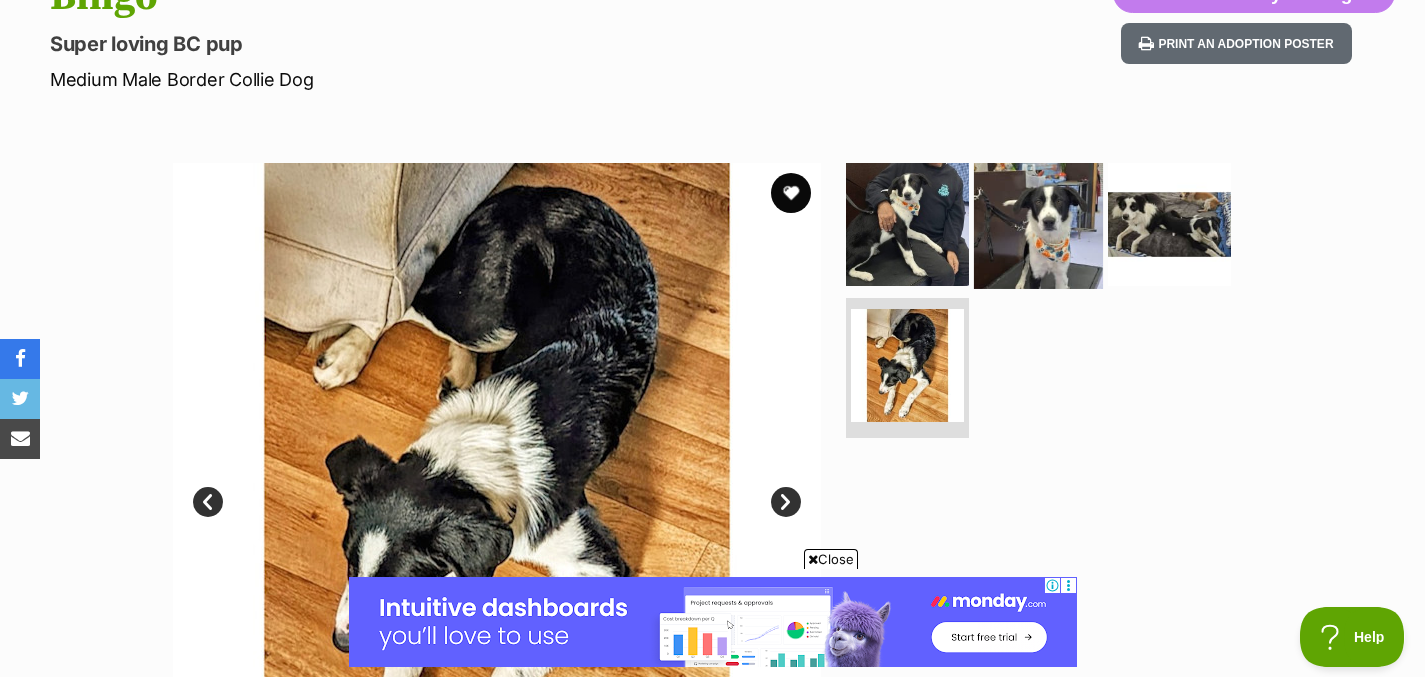 click at bounding box center (1038, 223) 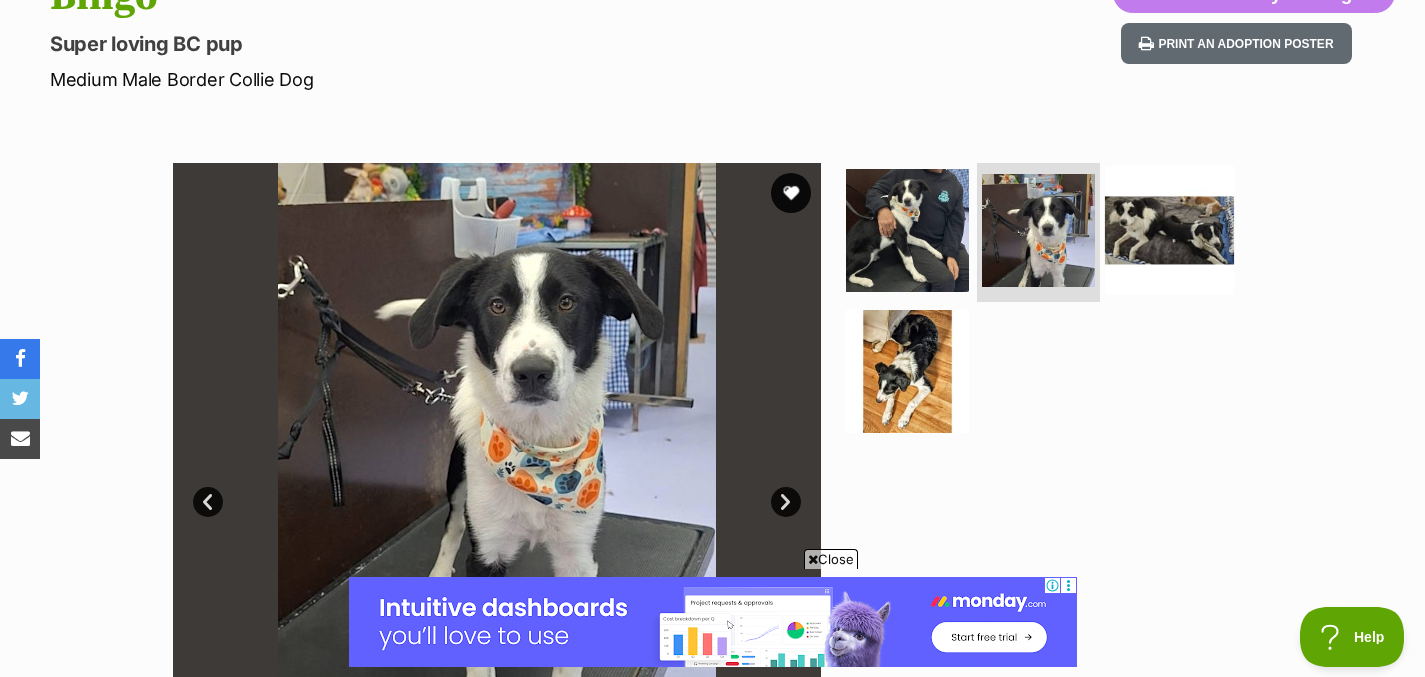 click at bounding box center (1169, 229) 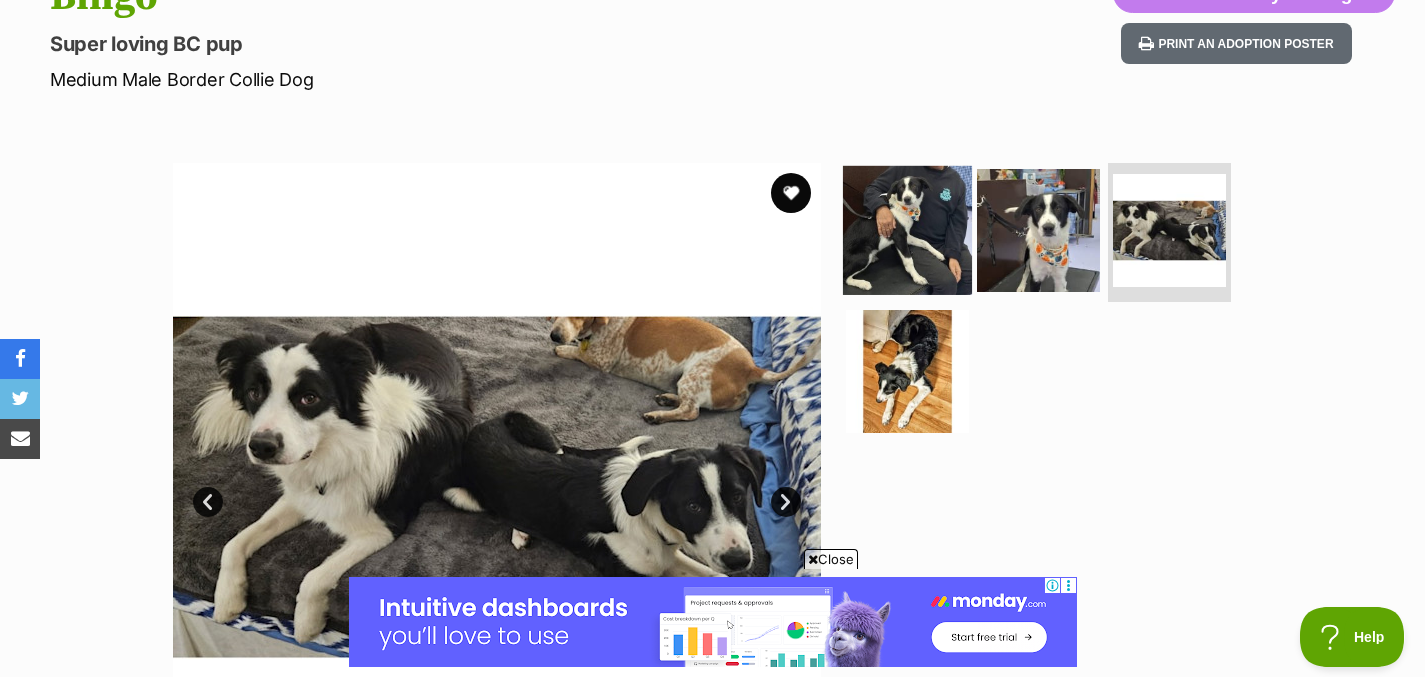 click at bounding box center (907, 229) 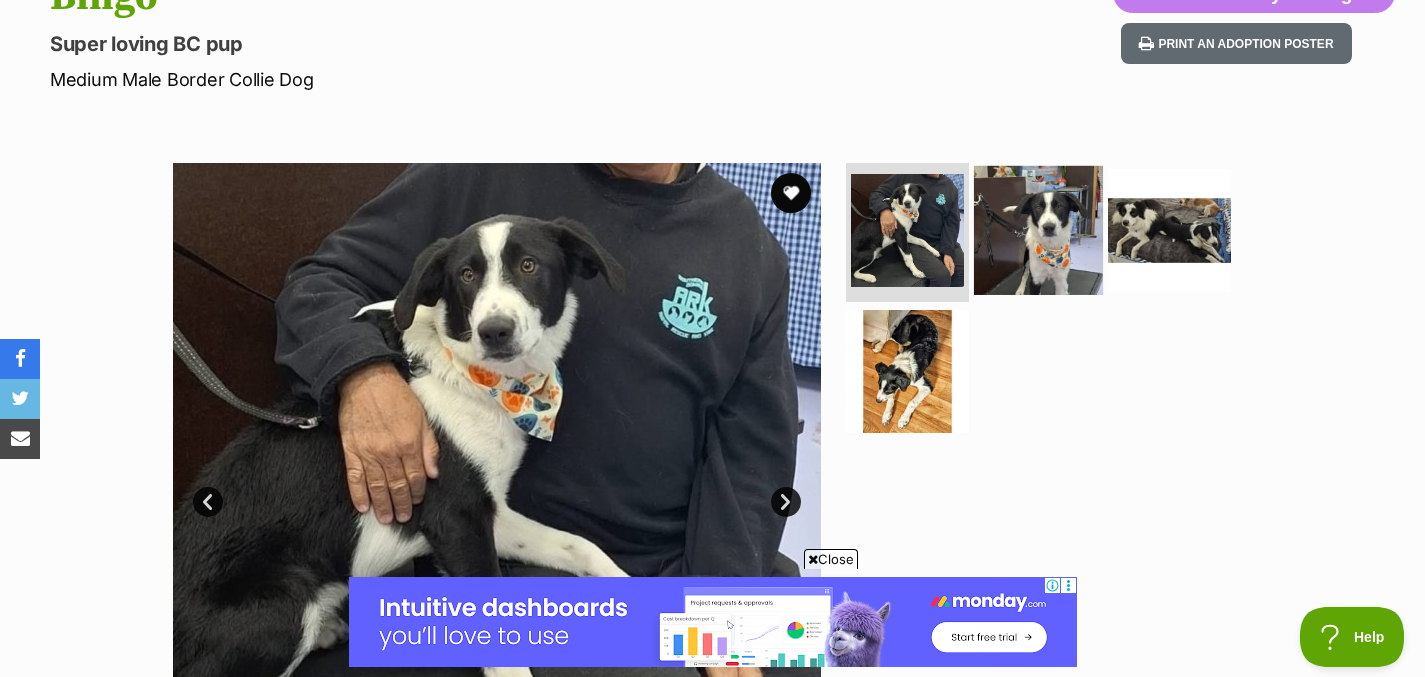 click at bounding box center (1038, 229) 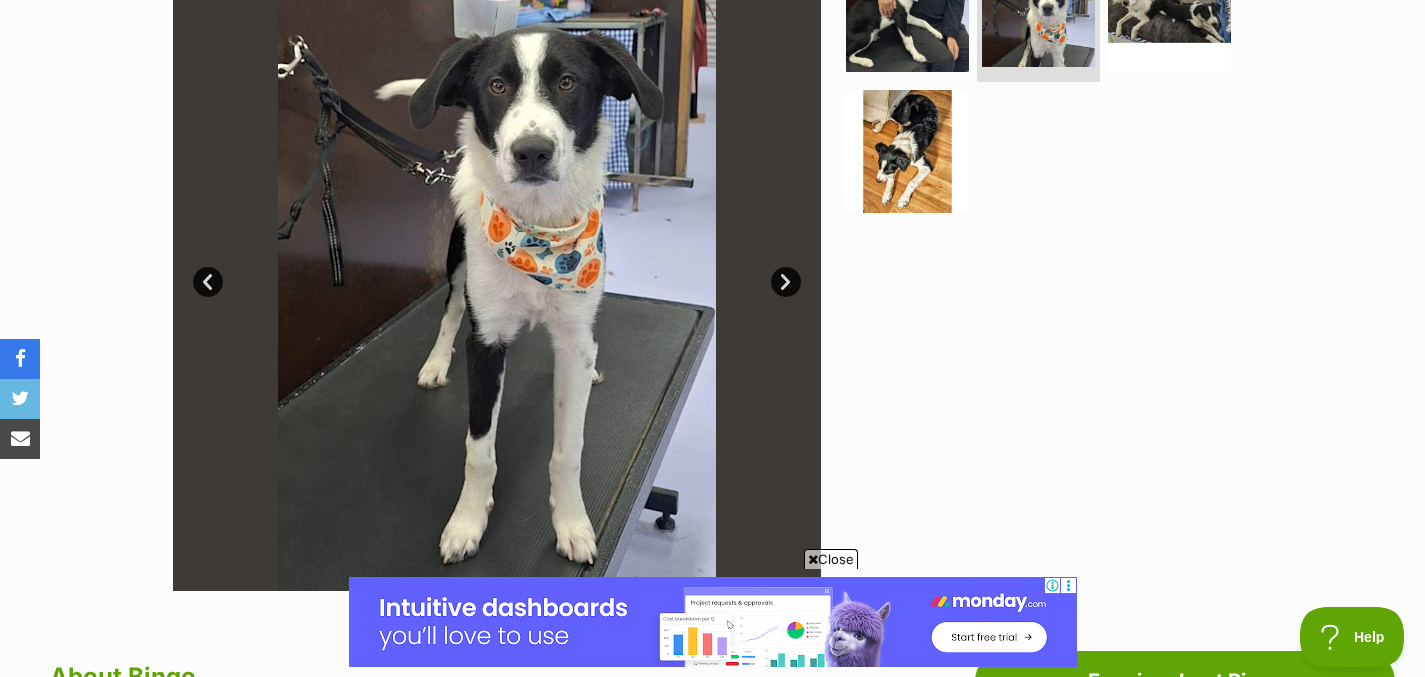 scroll, scrollTop: 417, scrollLeft: 0, axis: vertical 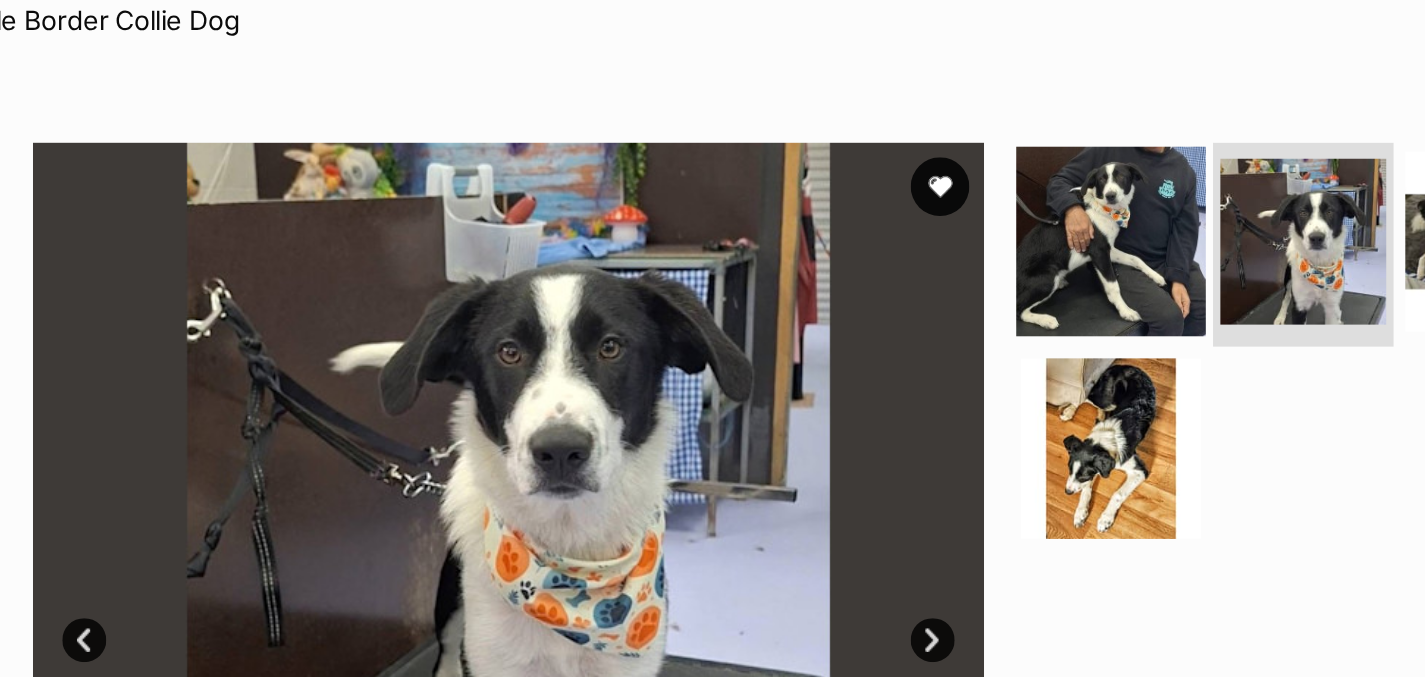 click at bounding box center (907, 163) 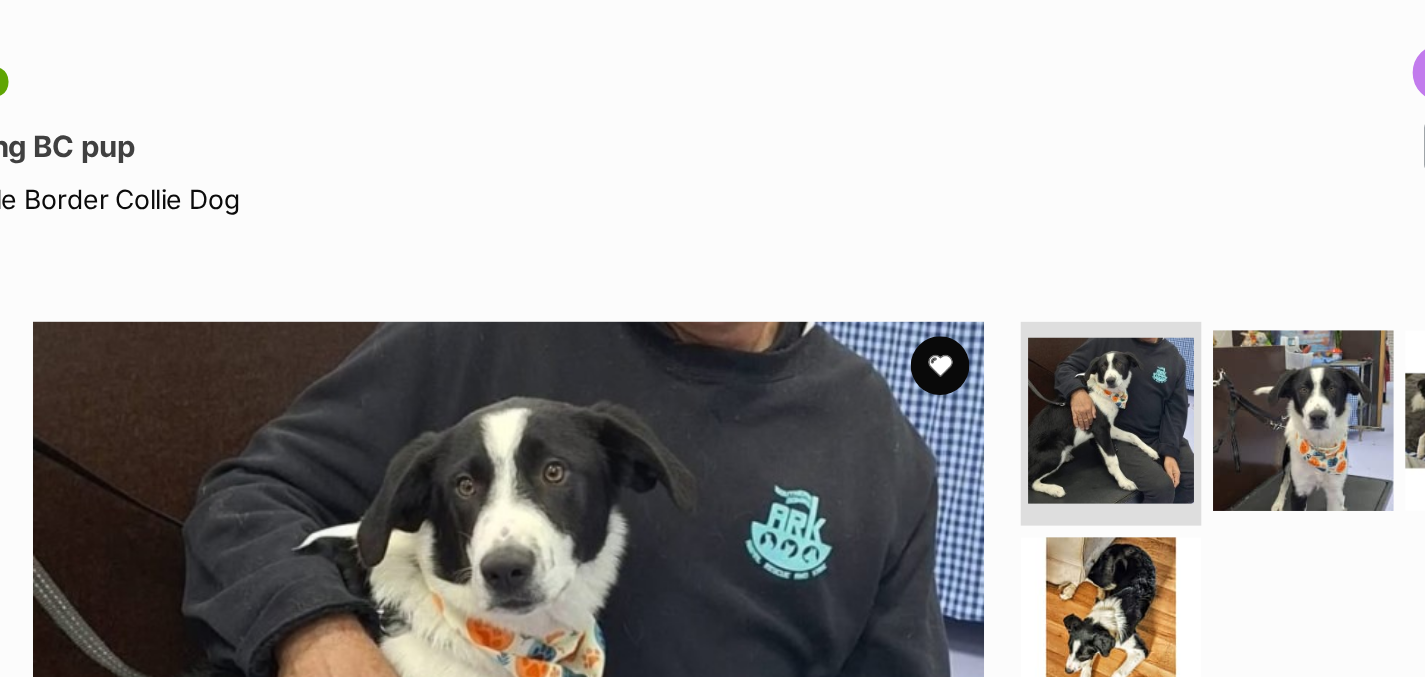 scroll, scrollTop: 0, scrollLeft: 0, axis: both 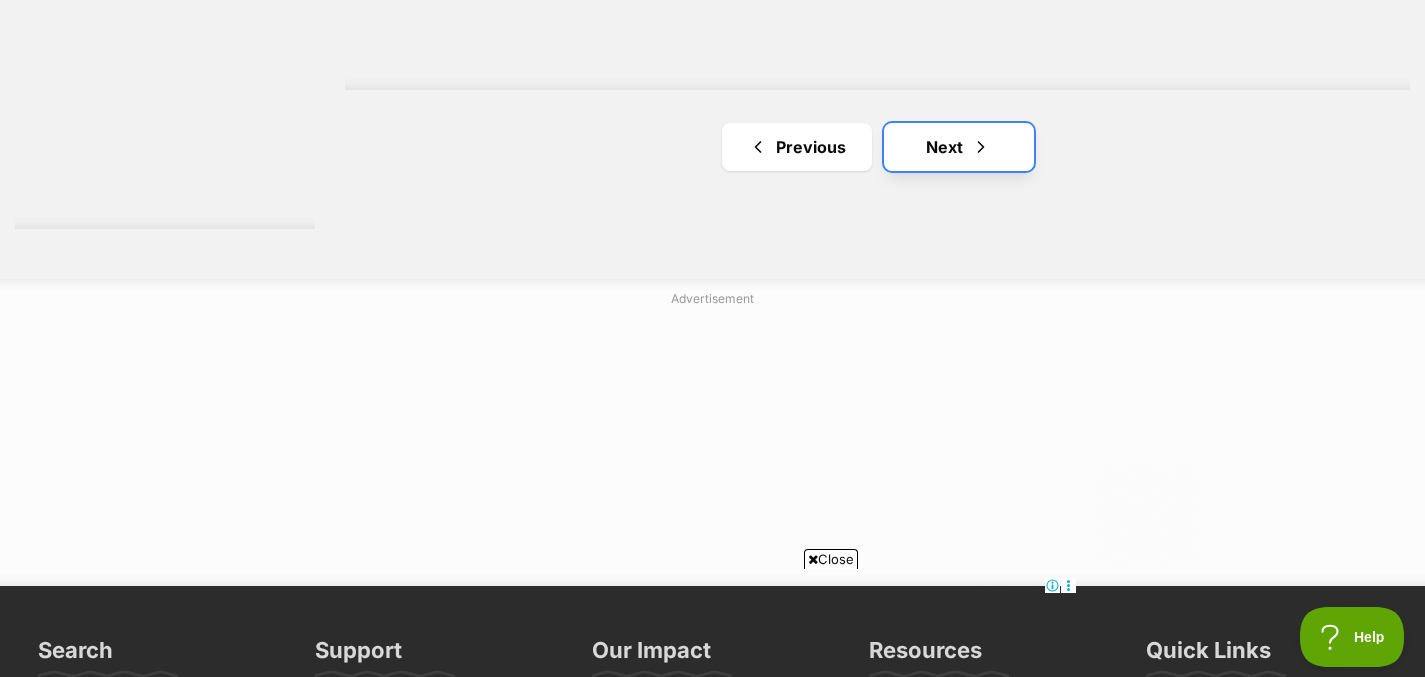 click on "Next" at bounding box center [959, 147] 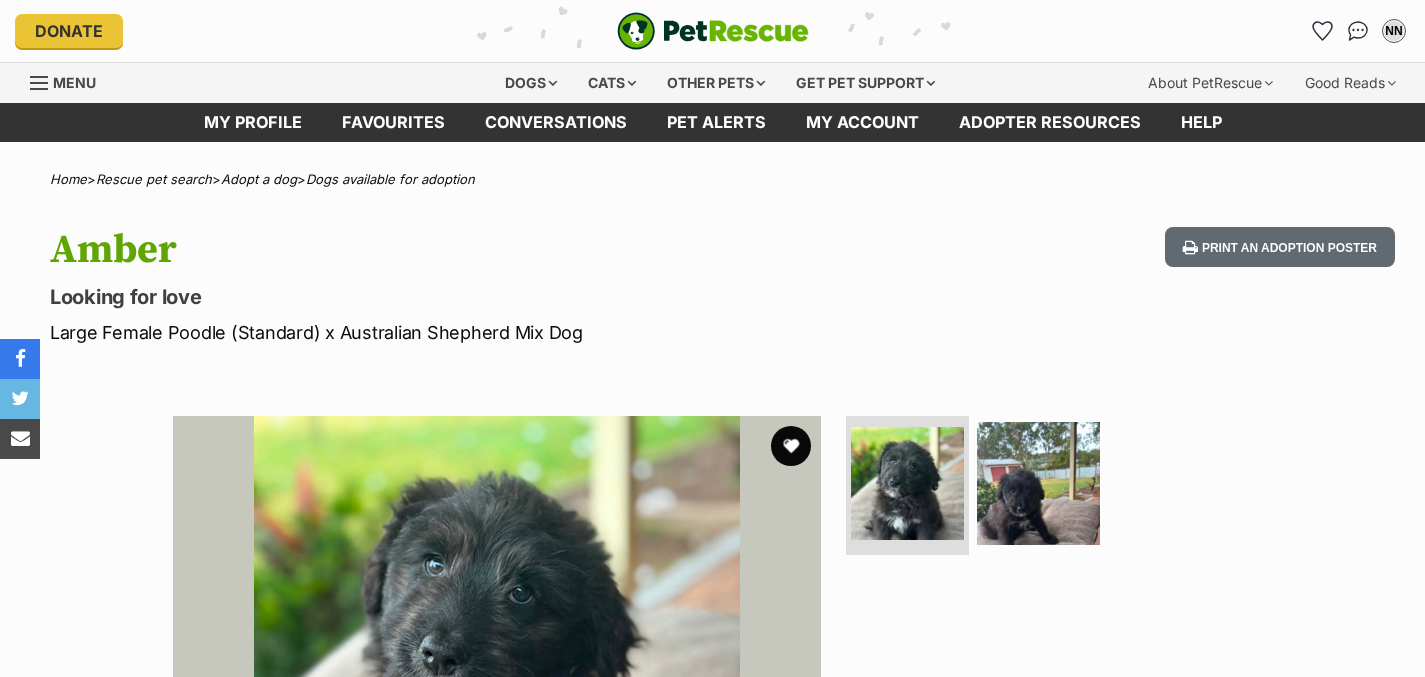 scroll, scrollTop: 0, scrollLeft: 0, axis: both 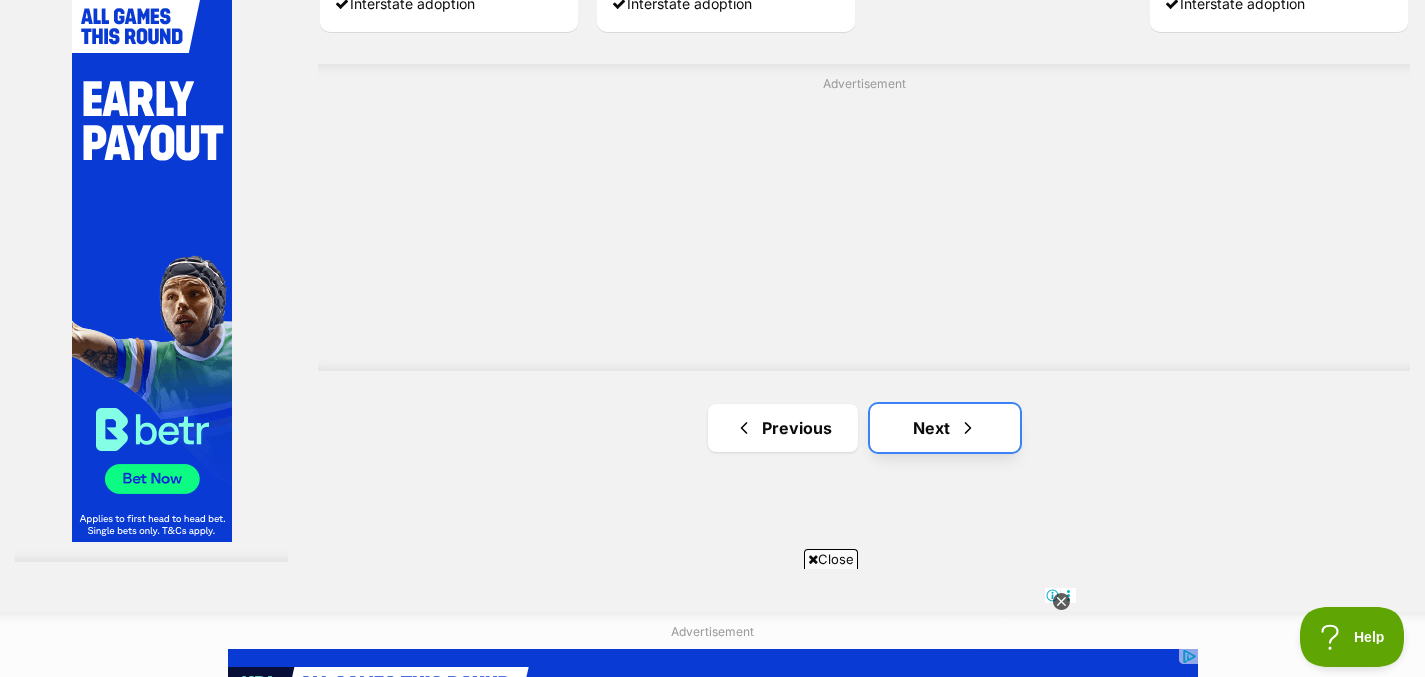 click on "Next" at bounding box center (945, 428) 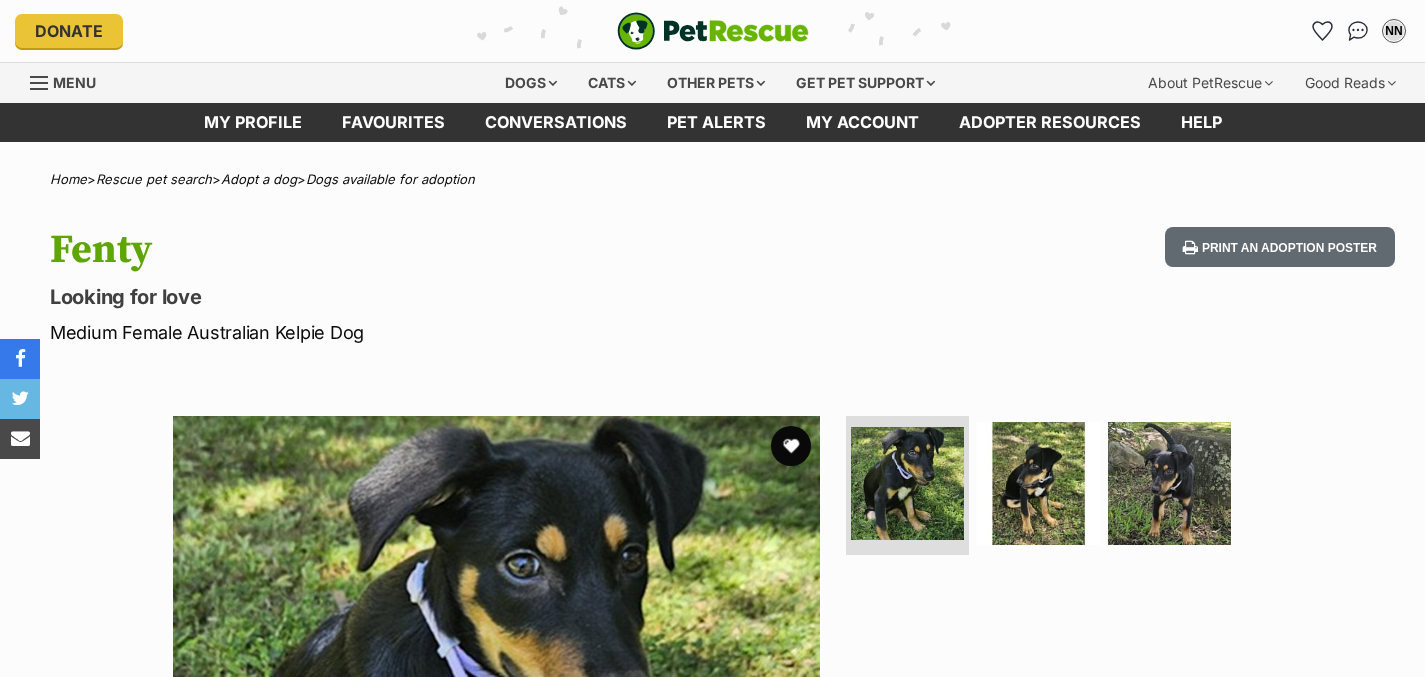scroll, scrollTop: 0, scrollLeft: 0, axis: both 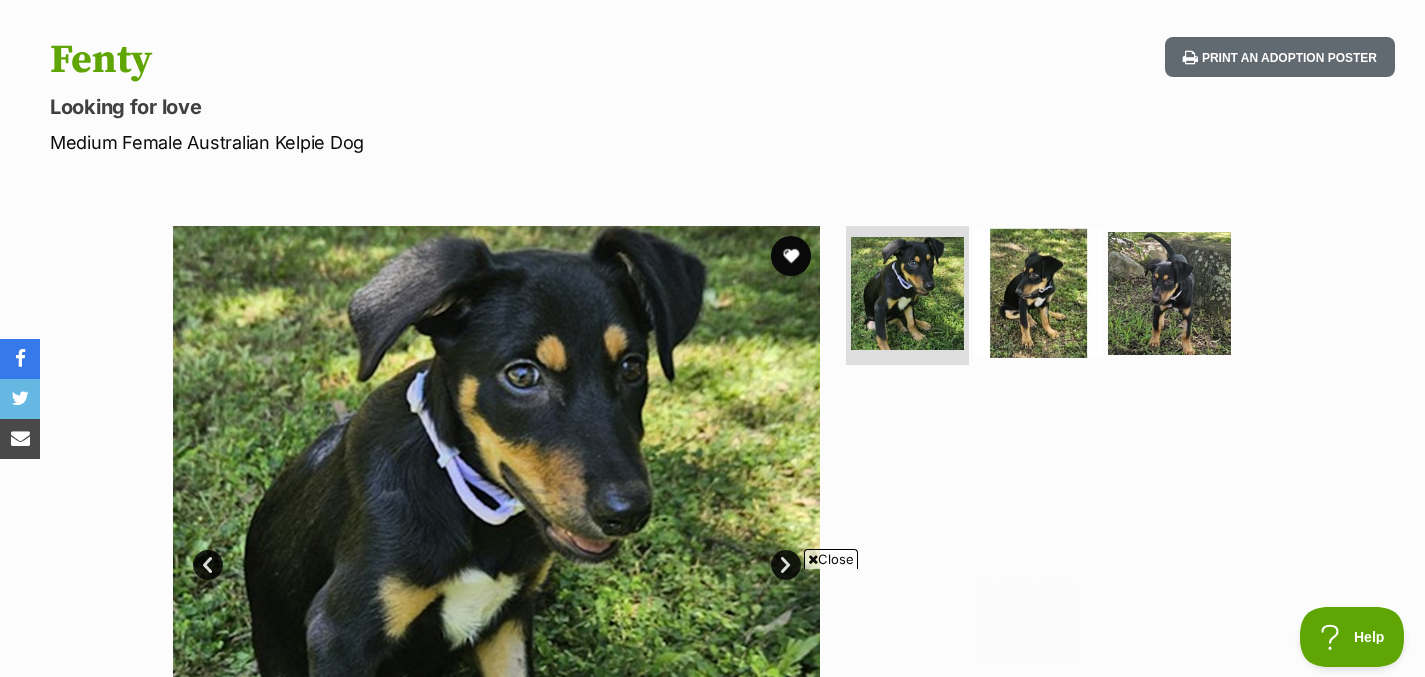 click at bounding box center [1038, 292] 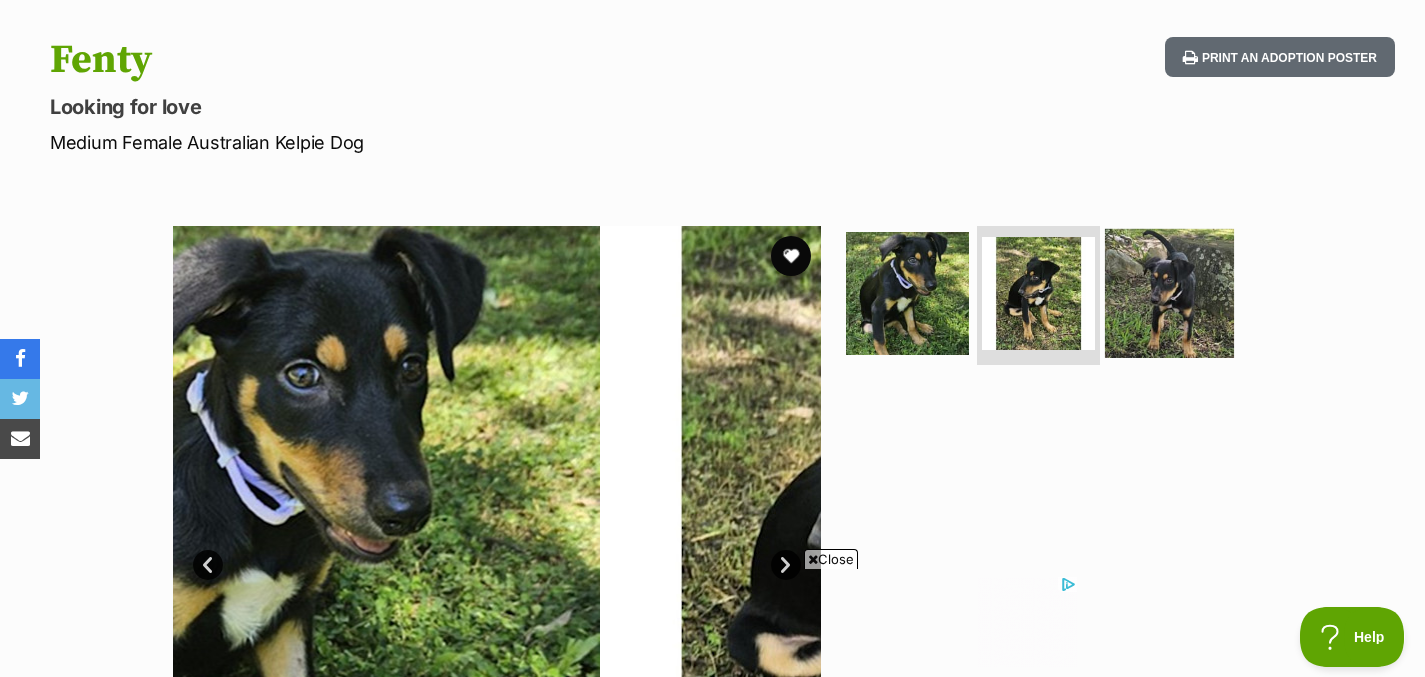 scroll, scrollTop: 0, scrollLeft: 0, axis: both 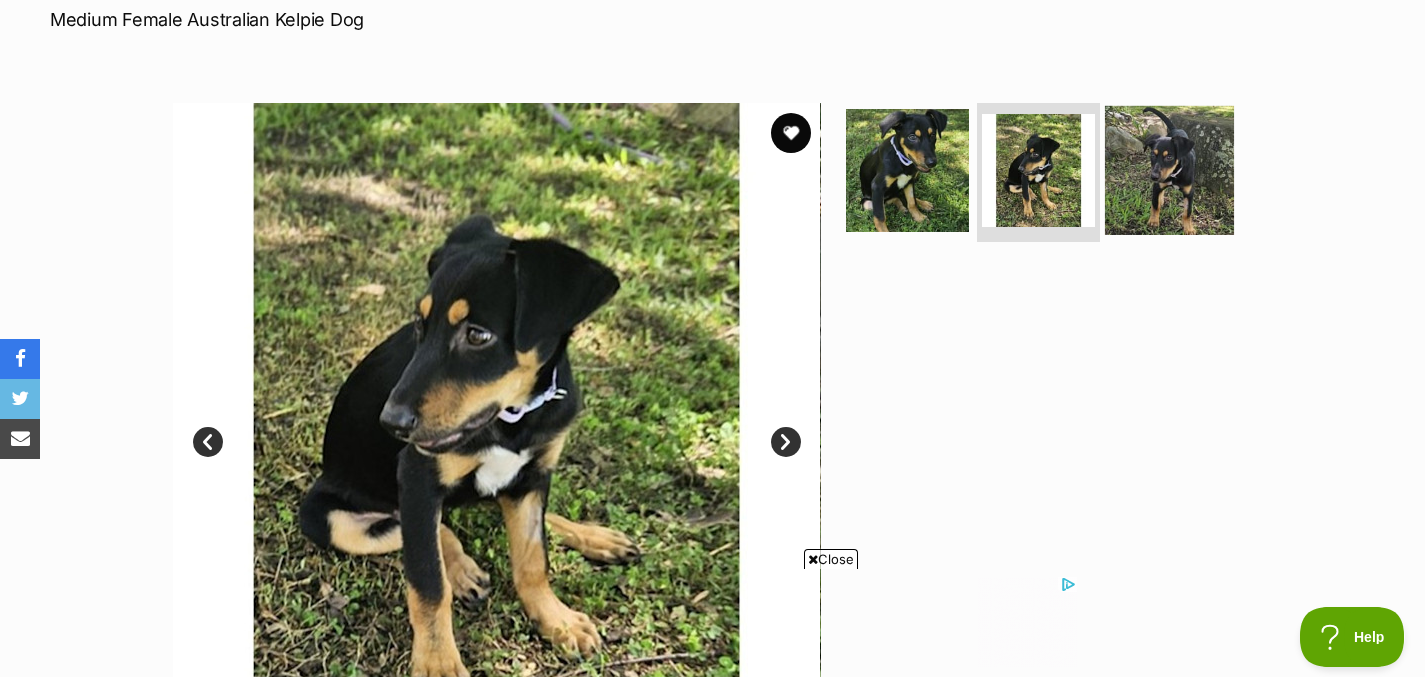 click at bounding box center [1169, 169] 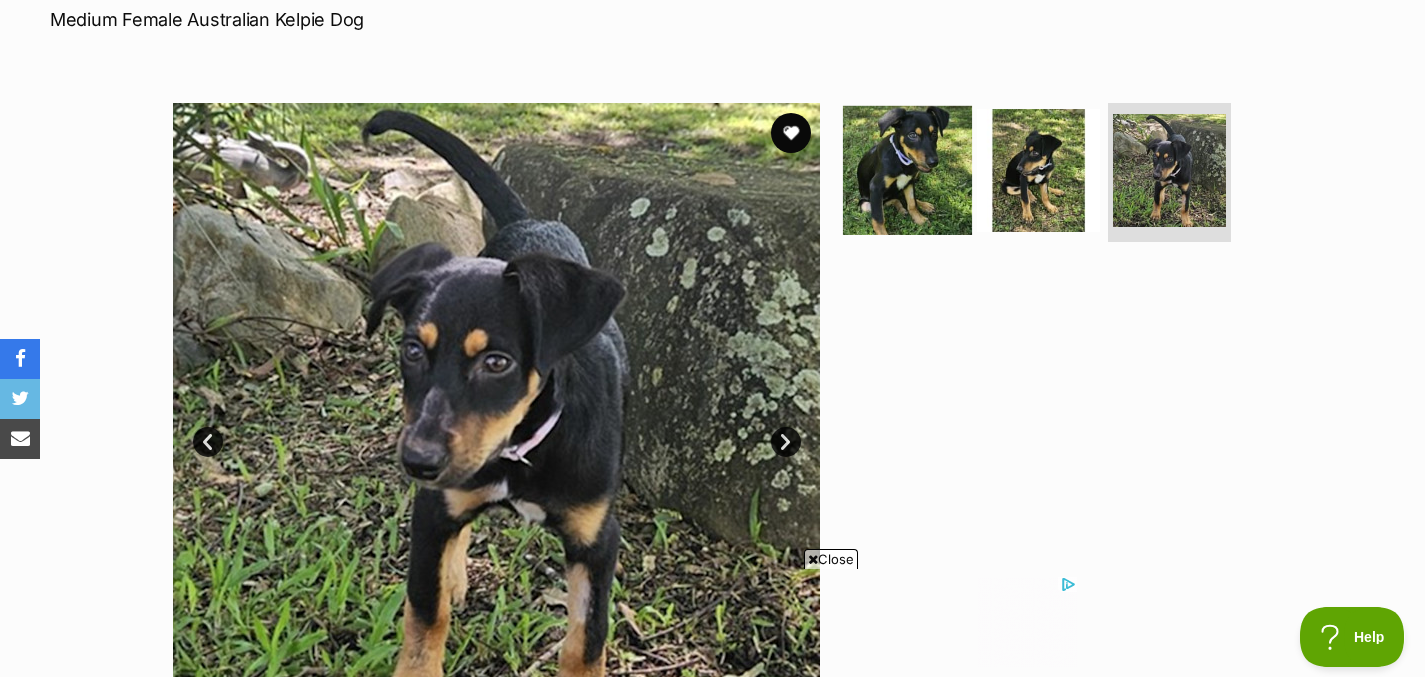 click at bounding box center (907, 169) 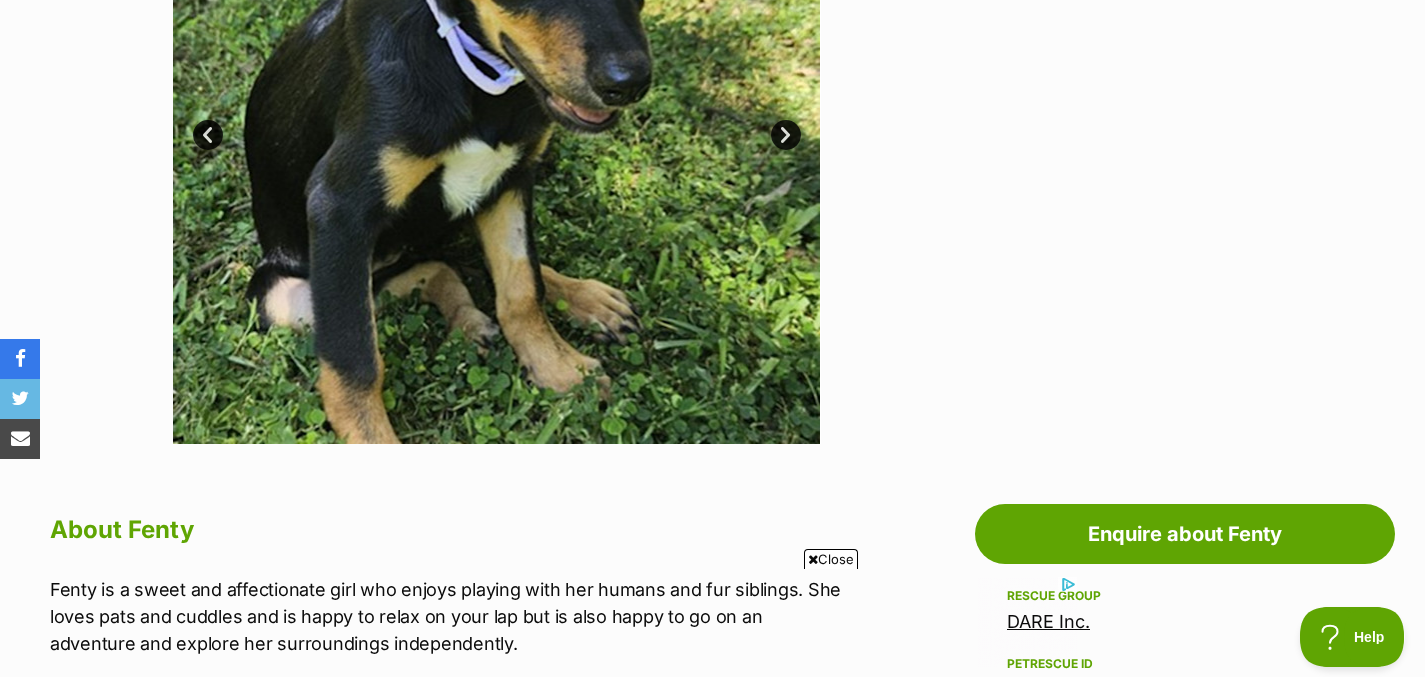 scroll, scrollTop: 449, scrollLeft: 0, axis: vertical 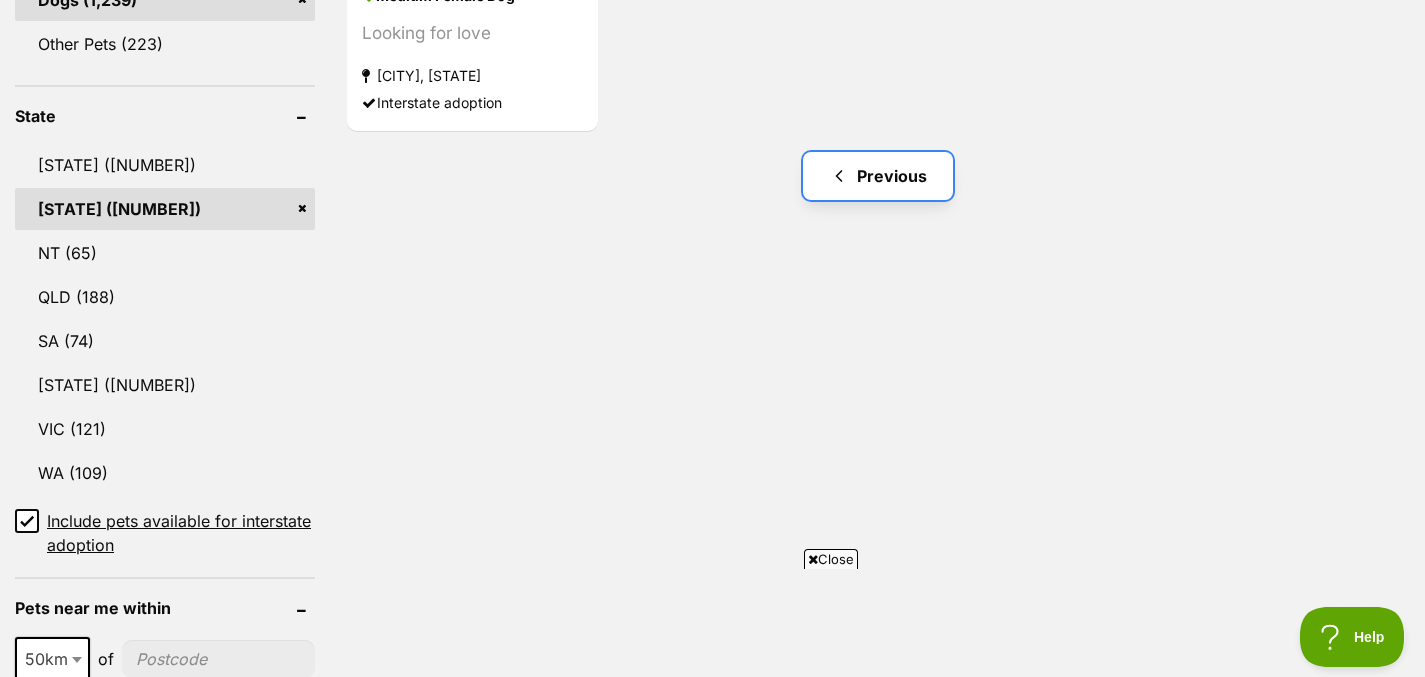 click on "Previous" at bounding box center (878, 176) 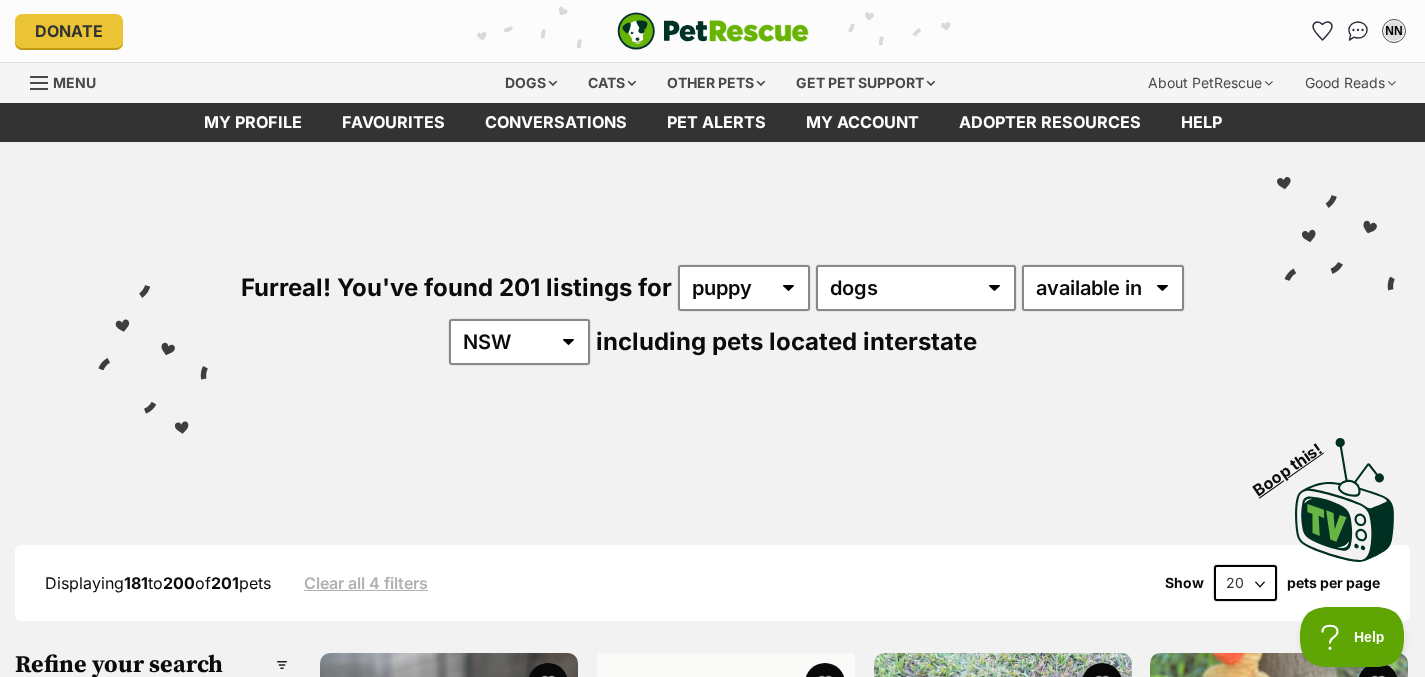 scroll, scrollTop: 0, scrollLeft: 0, axis: both 